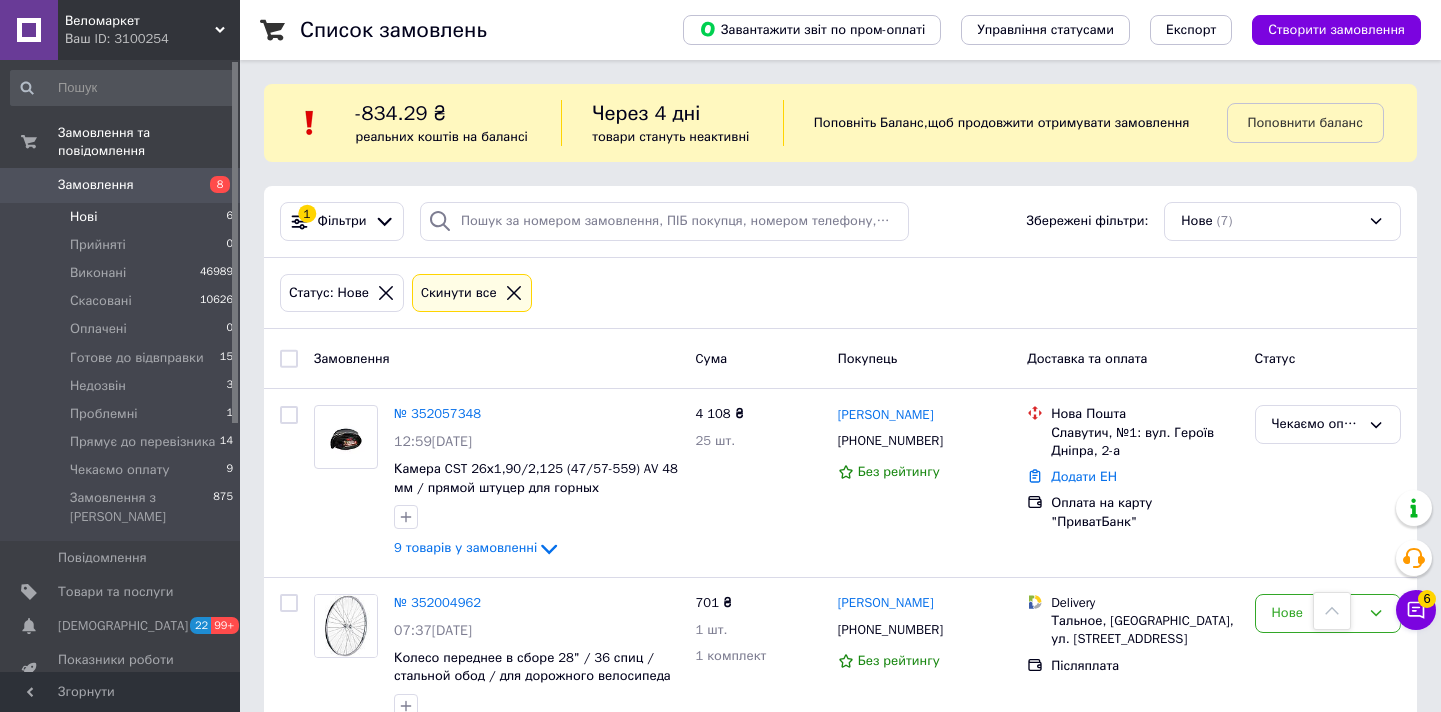 scroll, scrollTop: 710, scrollLeft: 0, axis: vertical 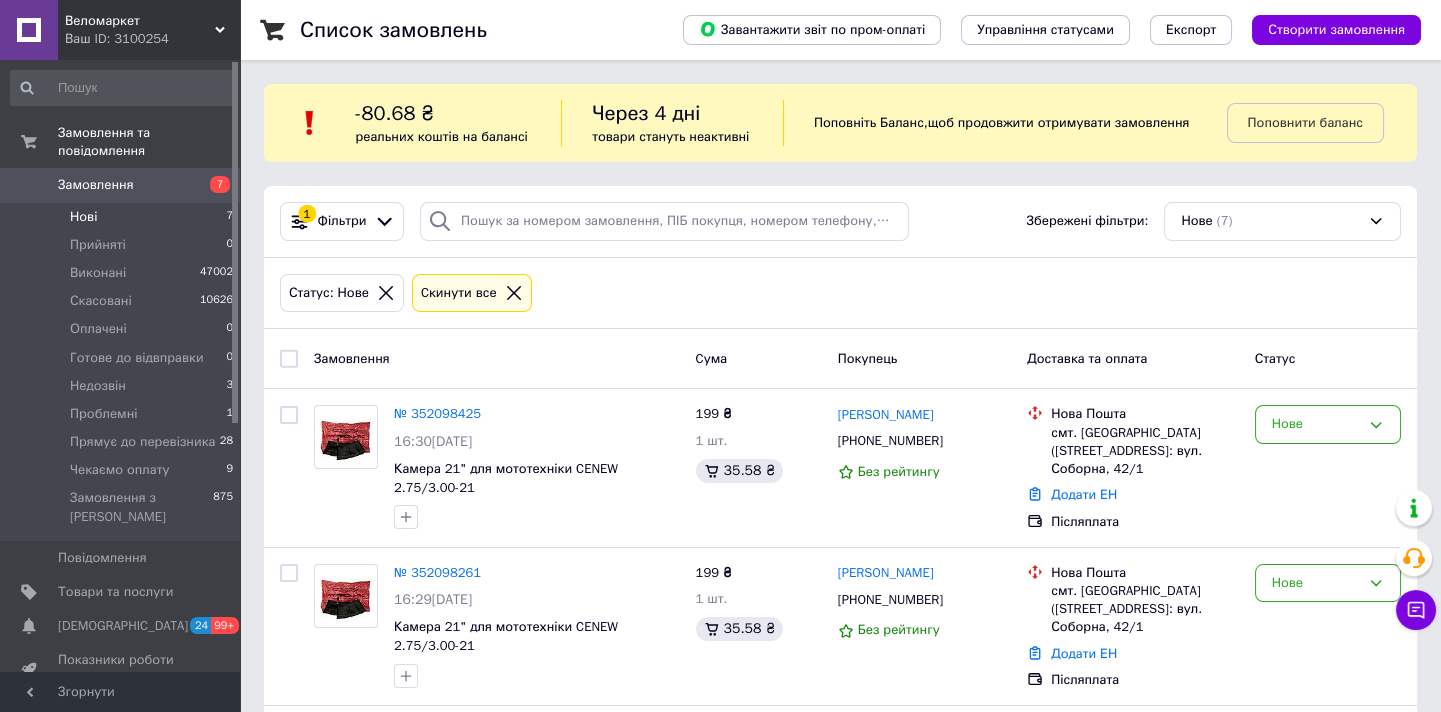 click on "Нові 7" at bounding box center [122, 217] 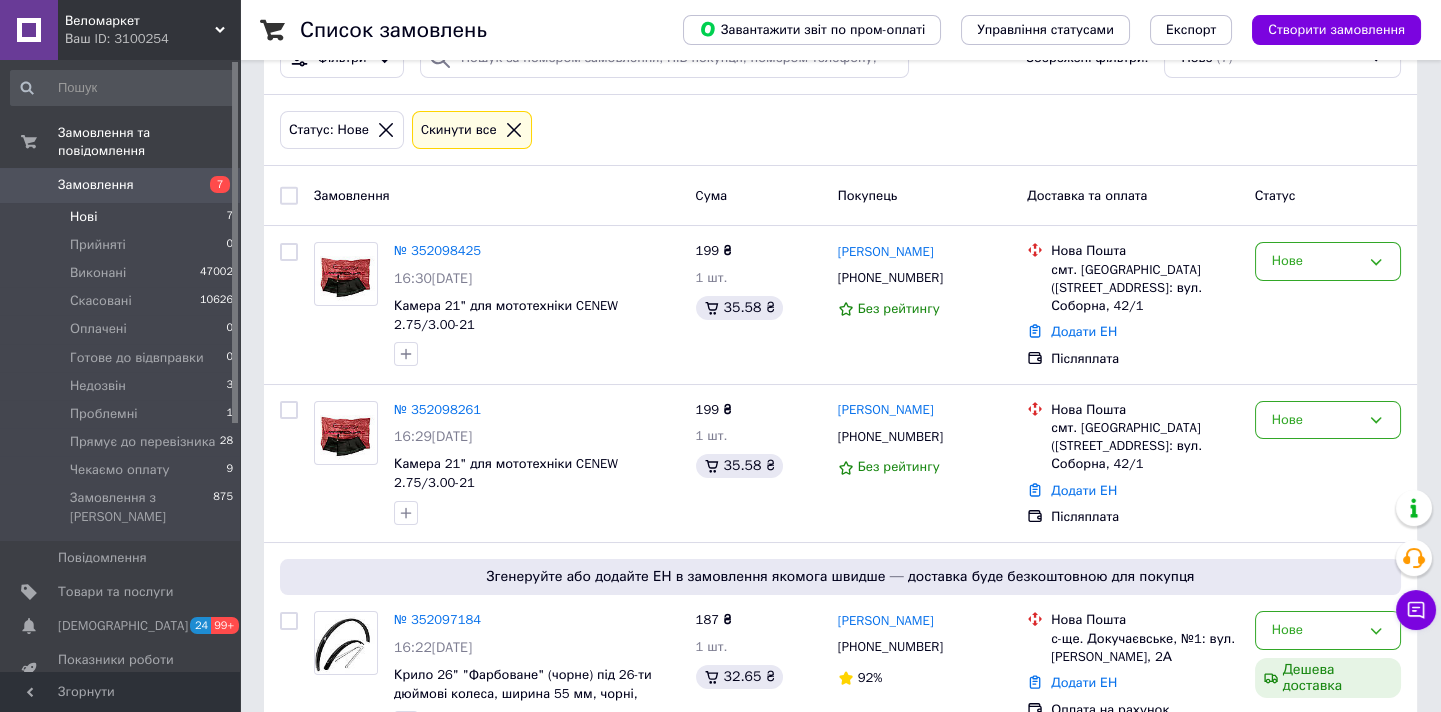 click on "Нові 7" at bounding box center (122, 217) 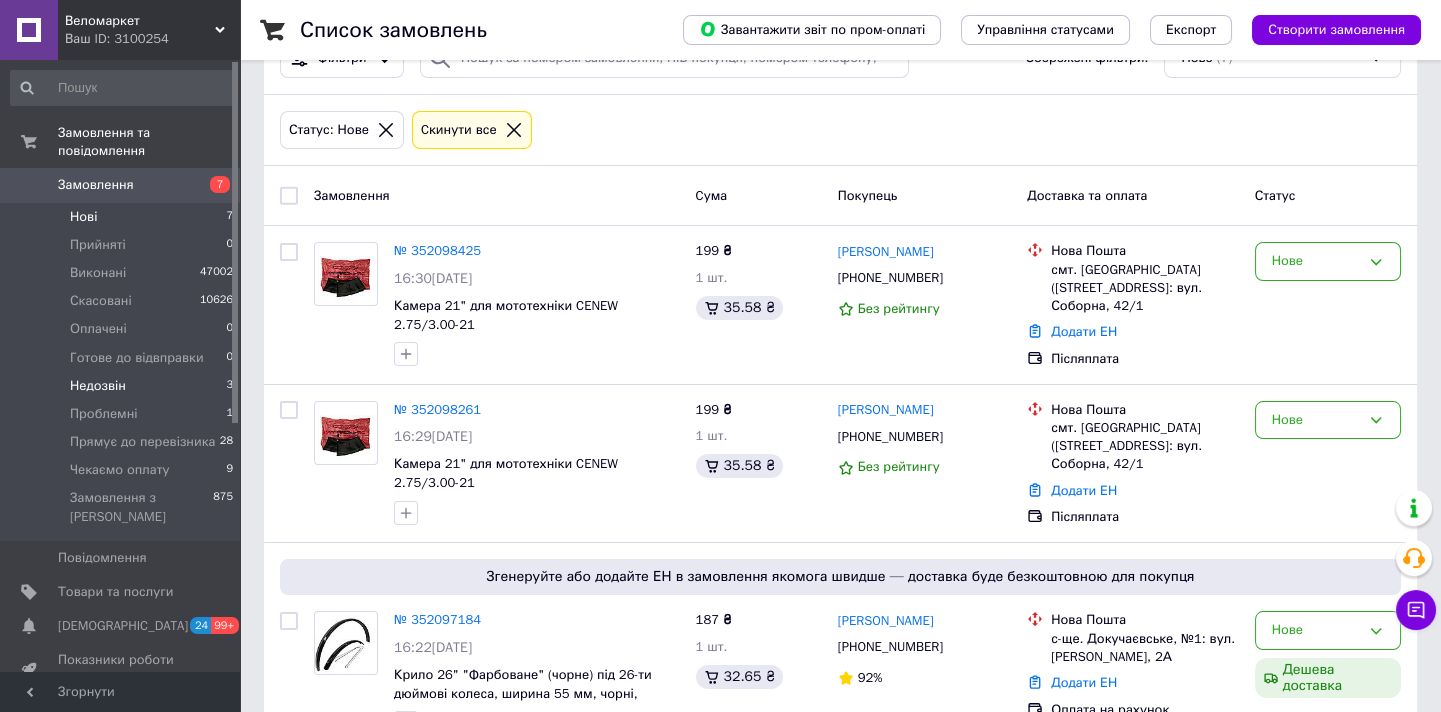 click on "Недозвін 3" at bounding box center [122, 386] 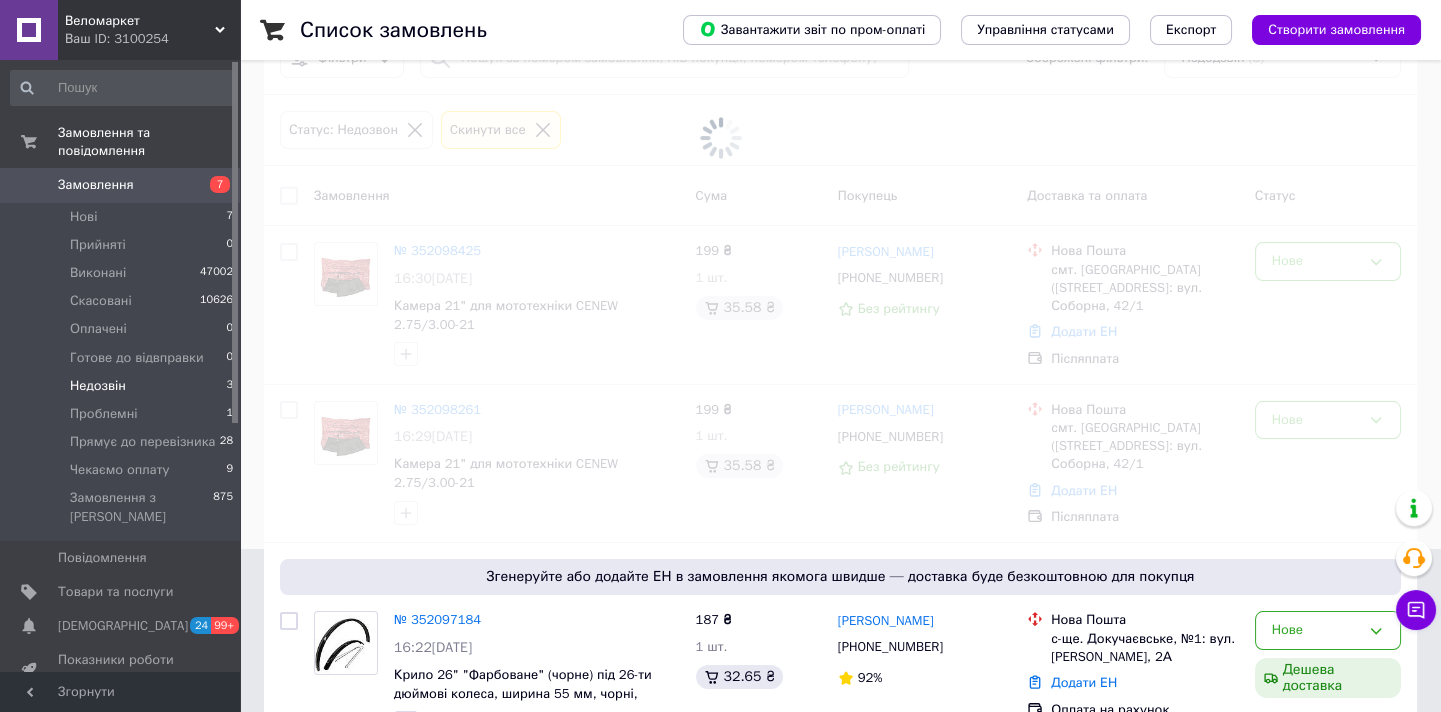 scroll, scrollTop: 0, scrollLeft: 0, axis: both 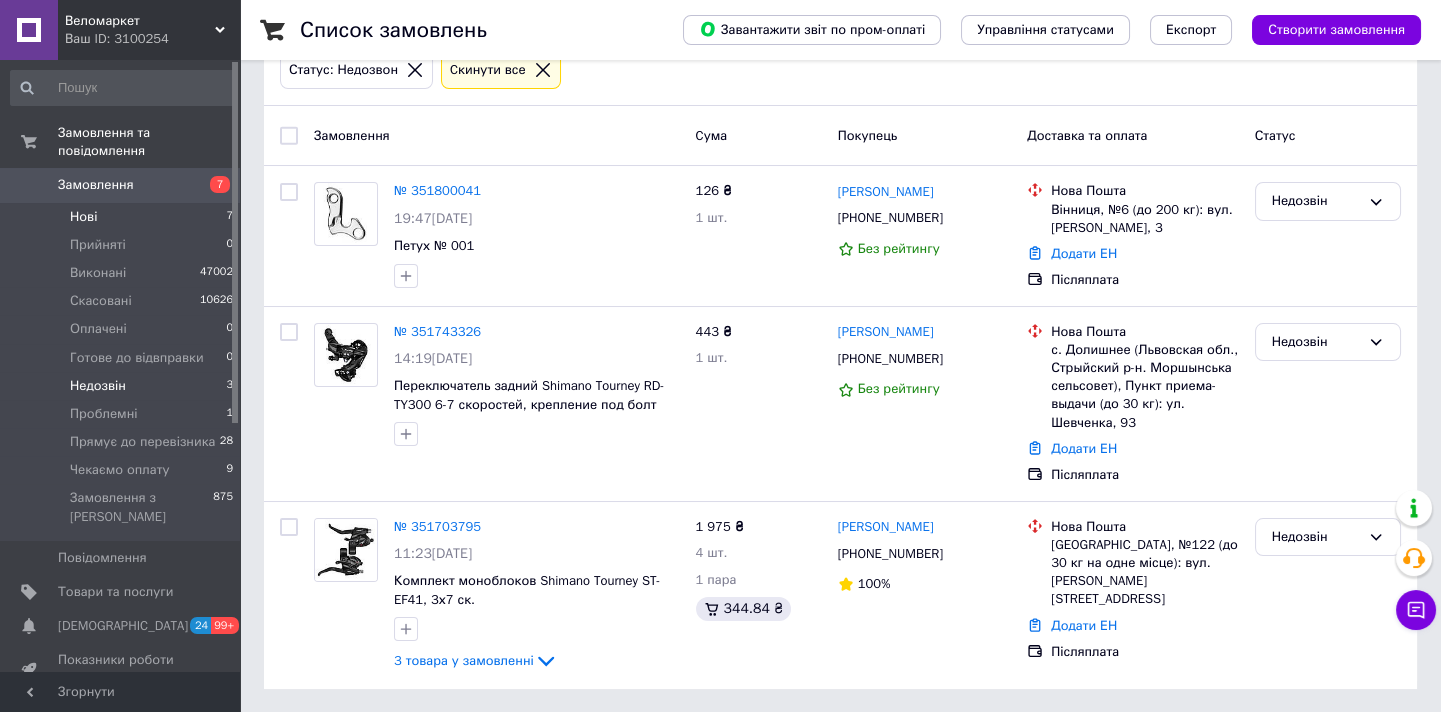 click on "Нові 7" at bounding box center [122, 217] 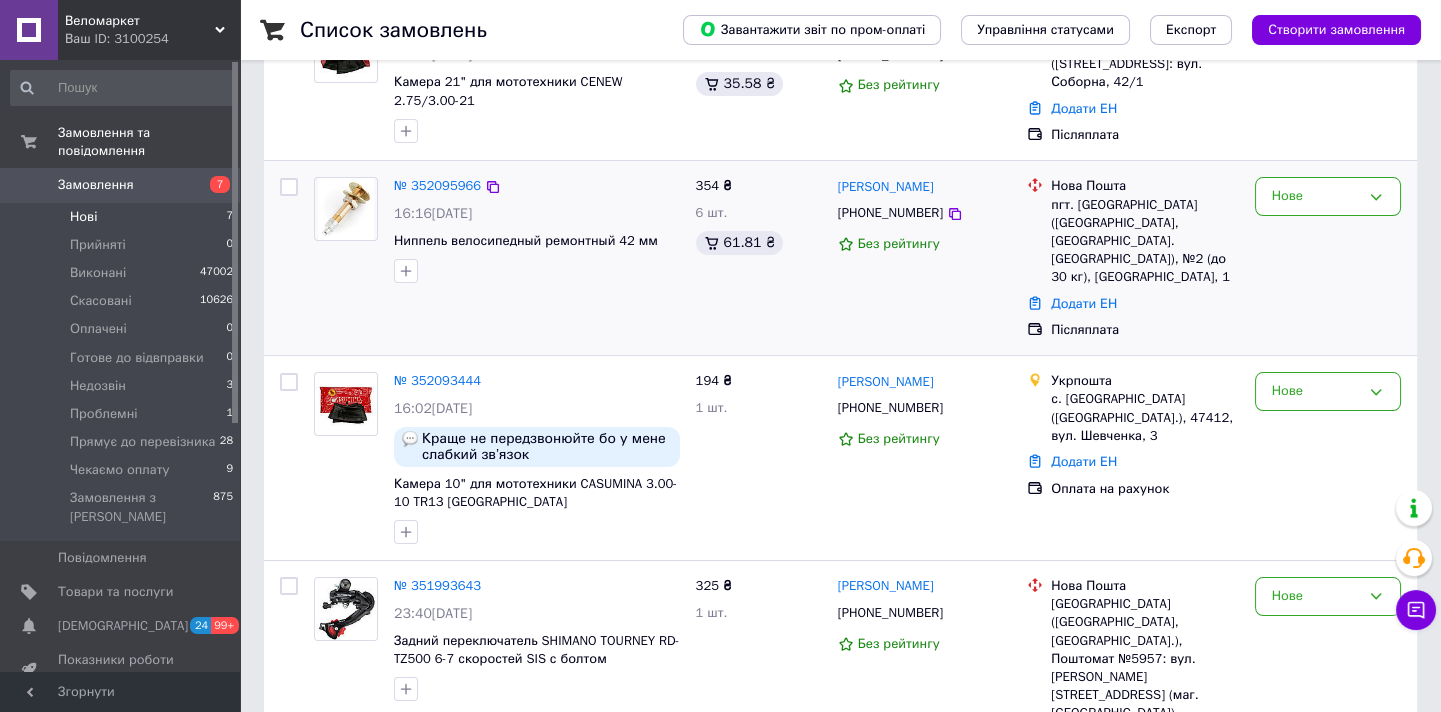 scroll, scrollTop: 729, scrollLeft: 0, axis: vertical 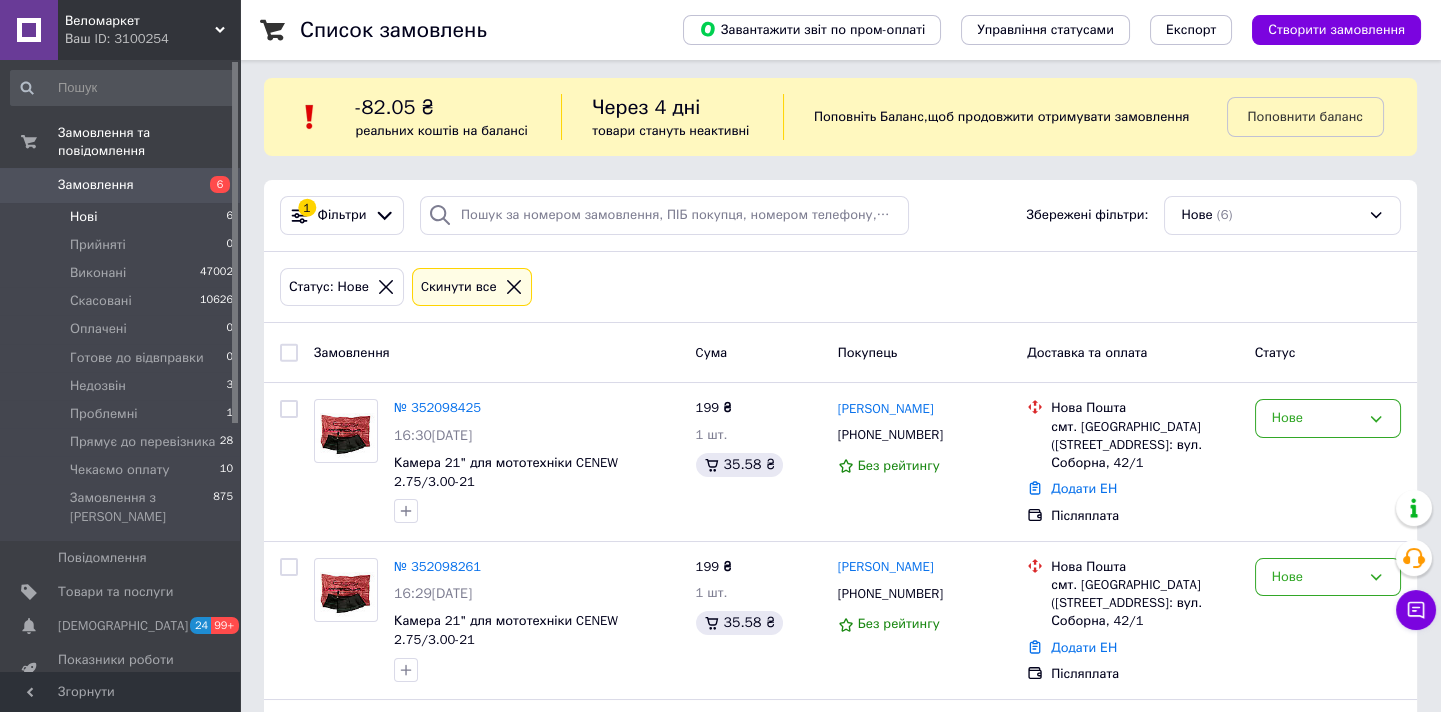 click on "Нові 6" at bounding box center [122, 217] 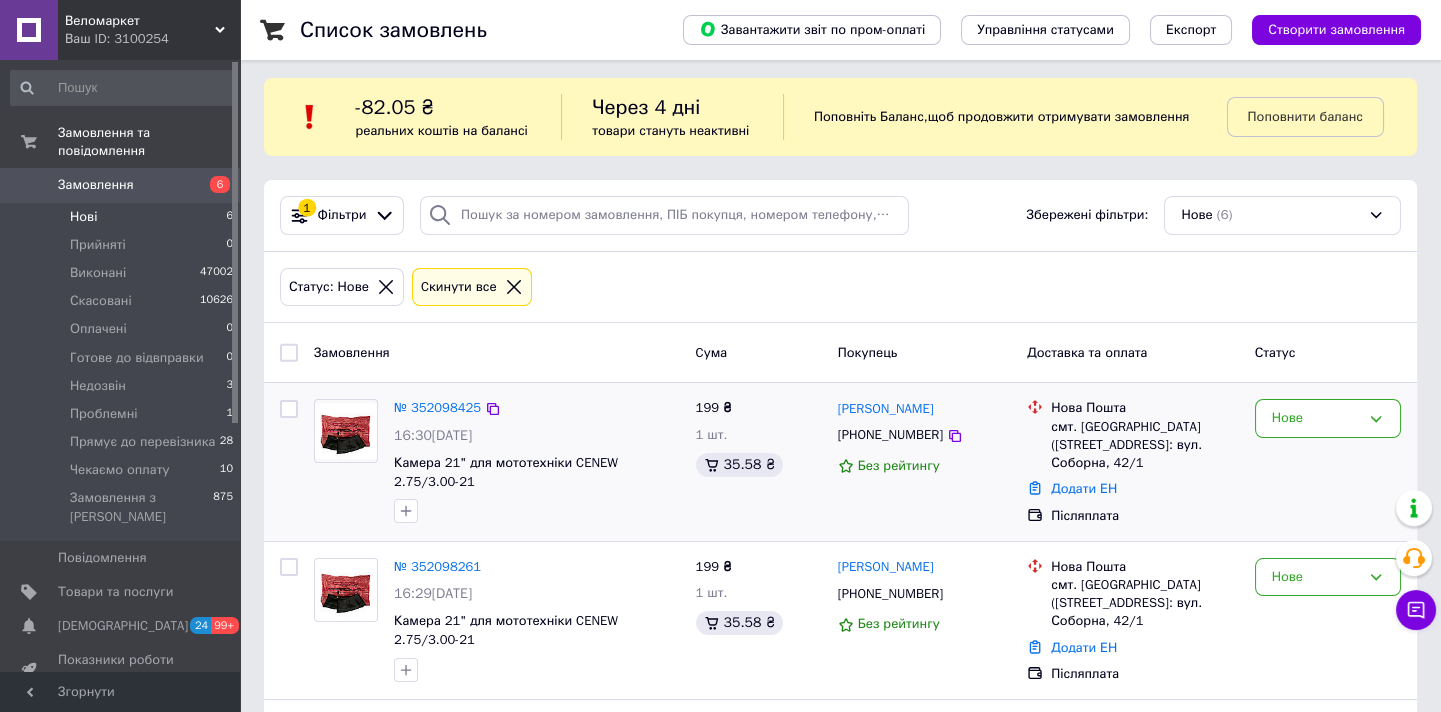 scroll, scrollTop: 279, scrollLeft: 0, axis: vertical 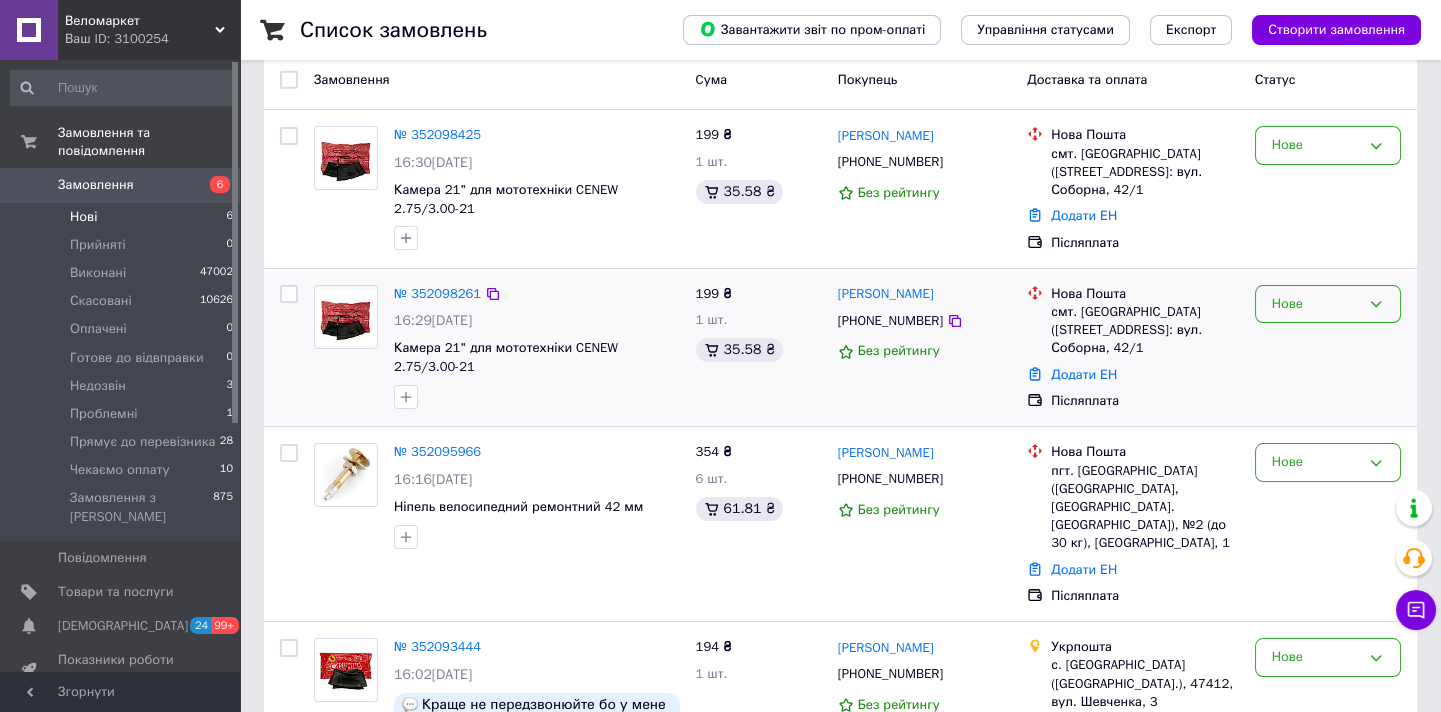 click on "Нове" at bounding box center [1328, 304] 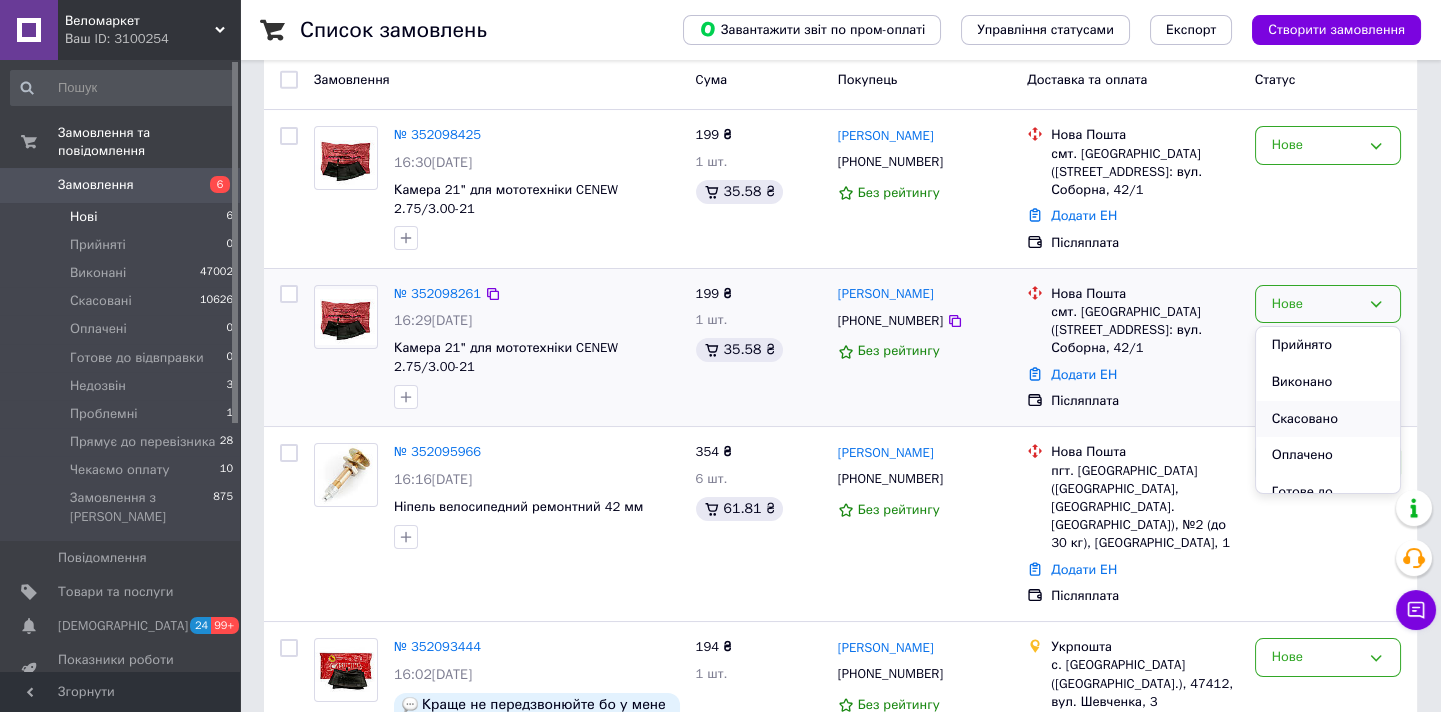 click on "Скасовано" at bounding box center [1328, 419] 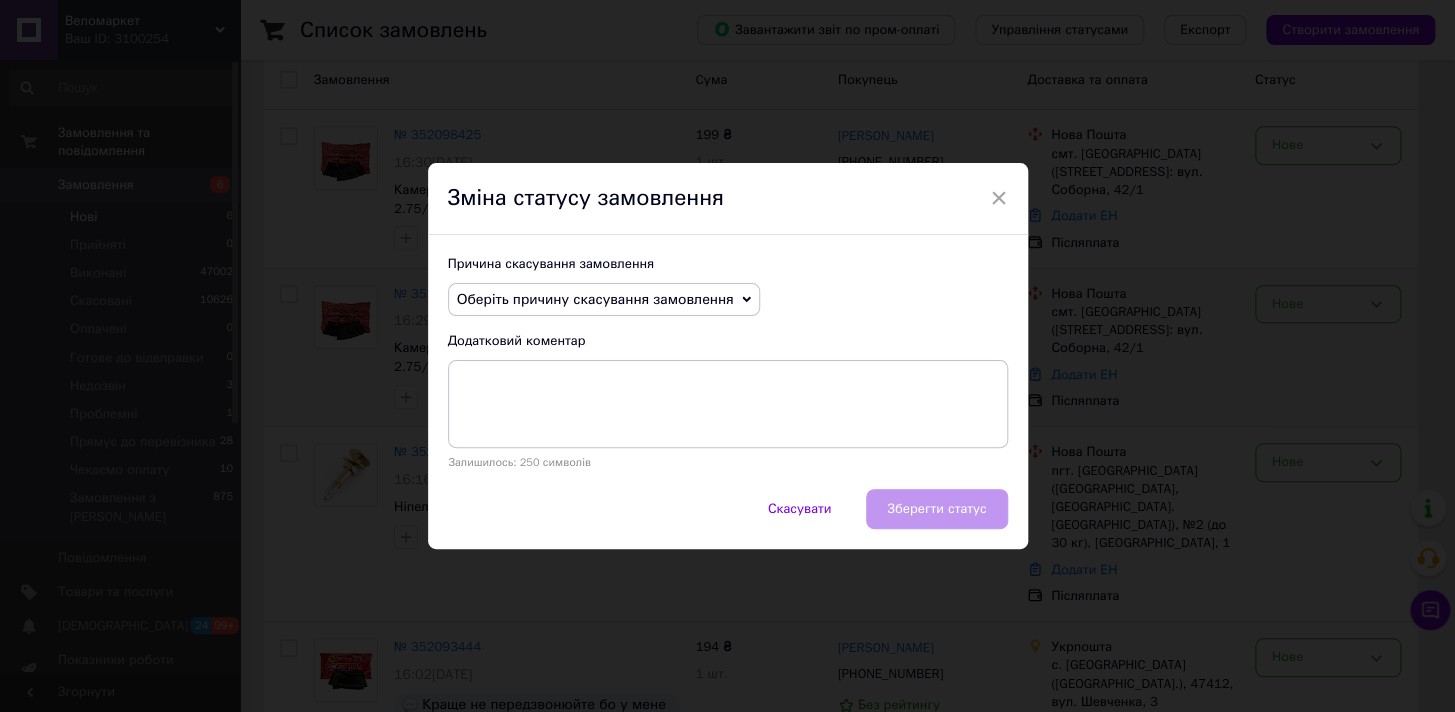 click on "Оберіть причину скасування замовлення" at bounding box center [595, 299] 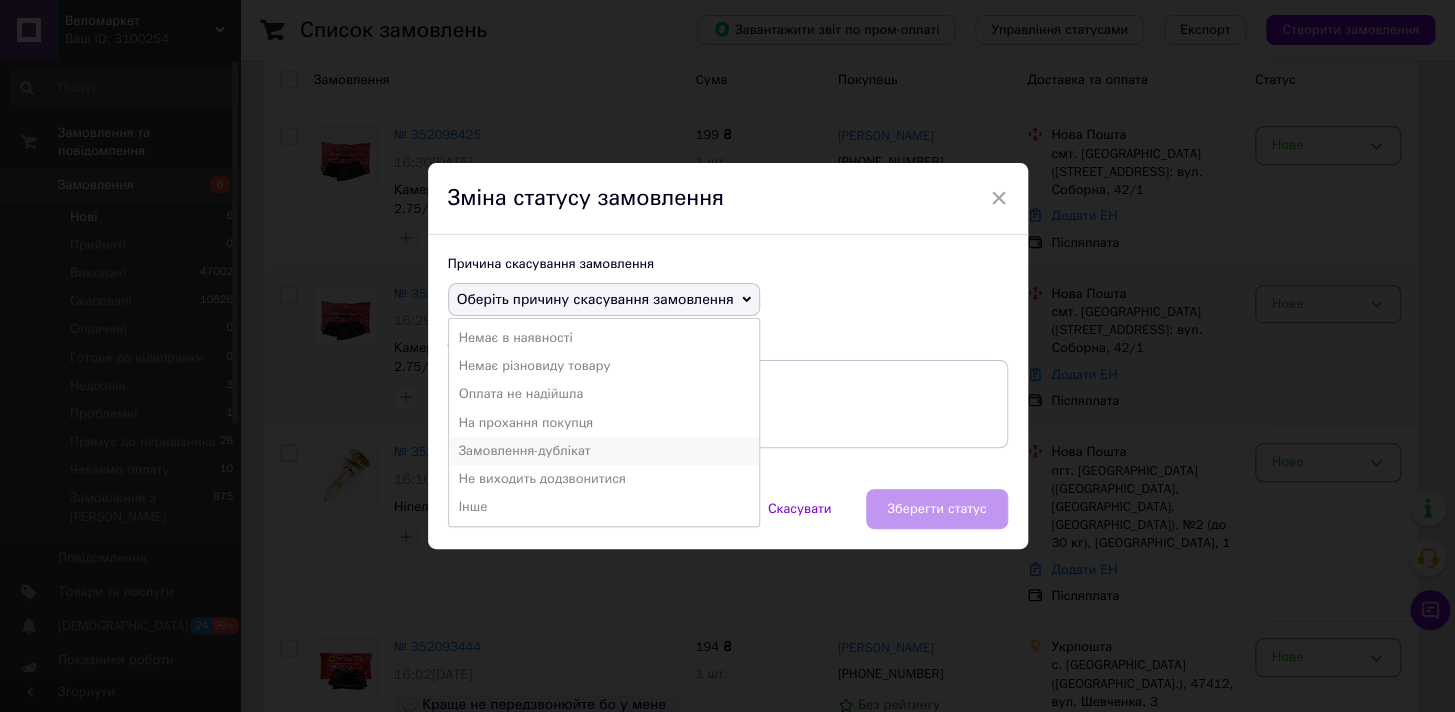 click on "Замовлення-дублікат" at bounding box center [604, 451] 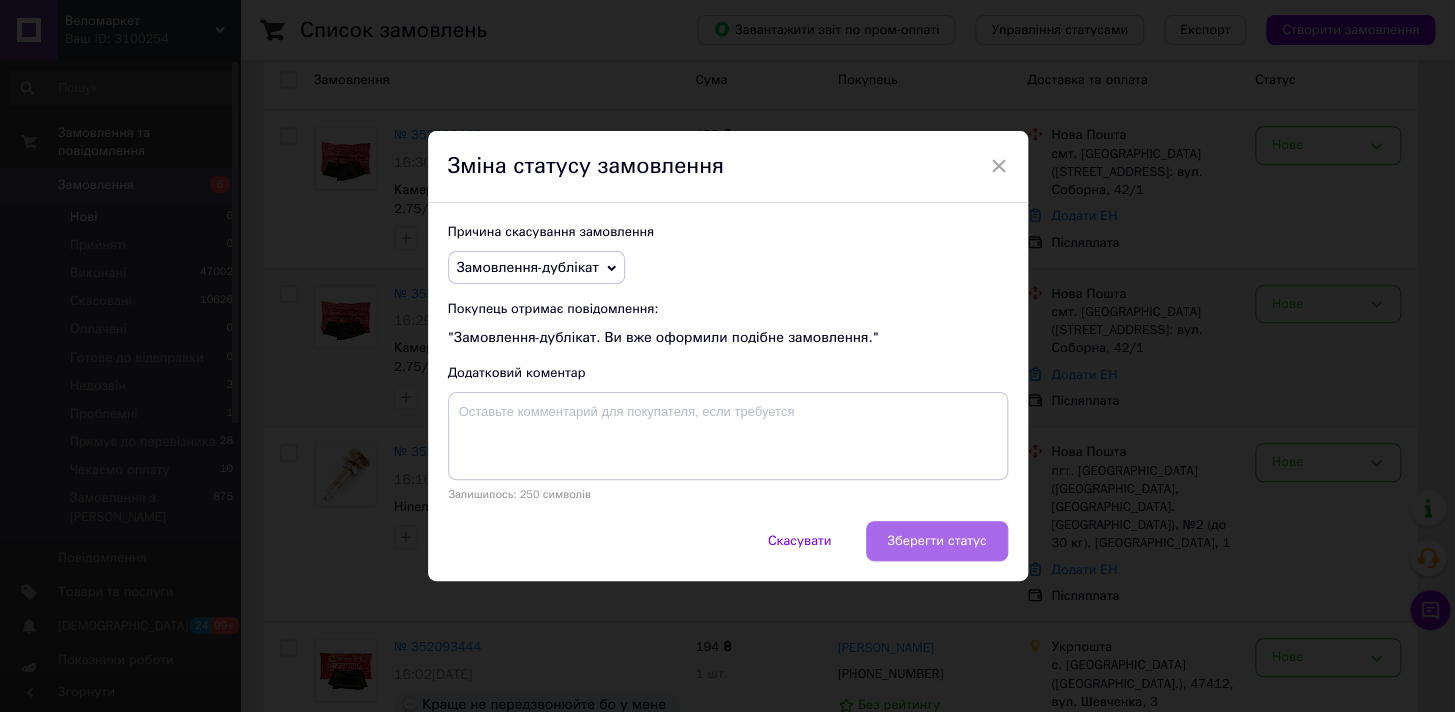 click on "Зберегти статус" at bounding box center (936, 541) 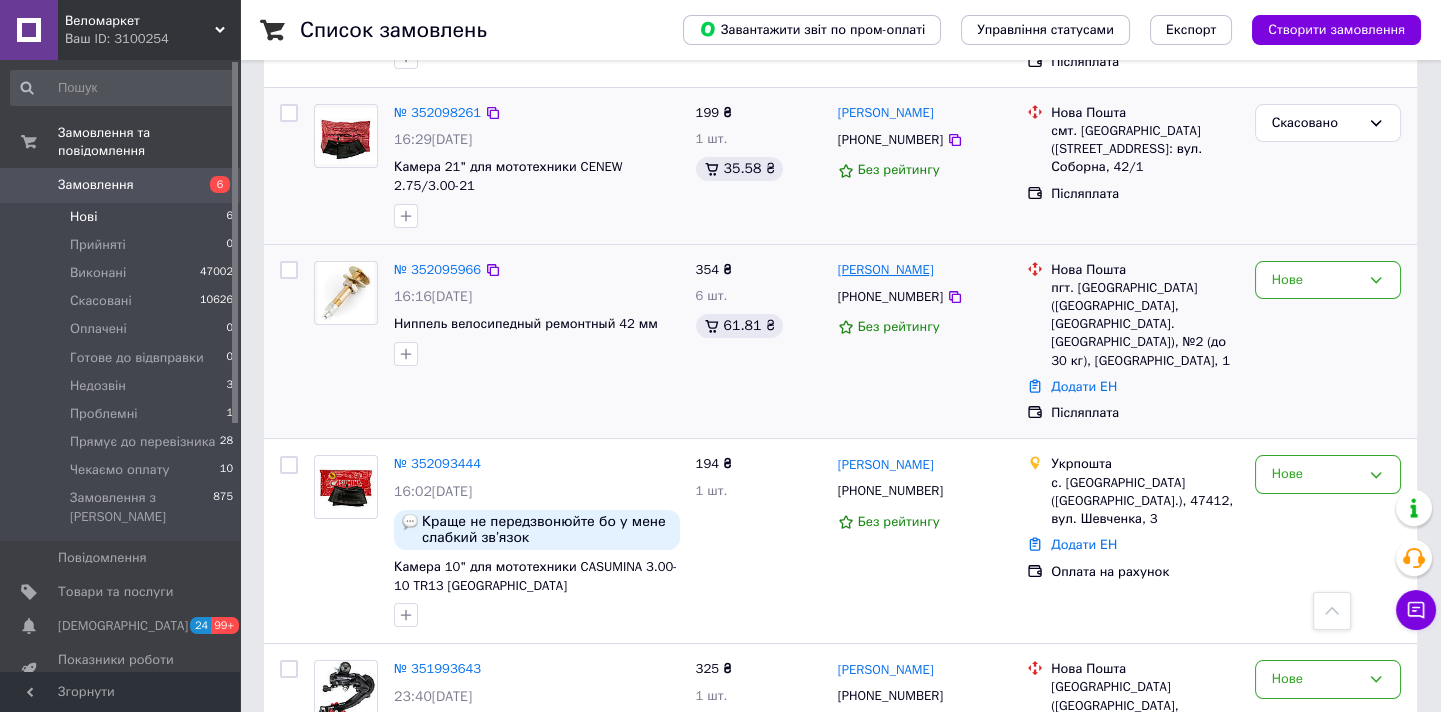 scroll, scrollTop: 551, scrollLeft: 0, axis: vertical 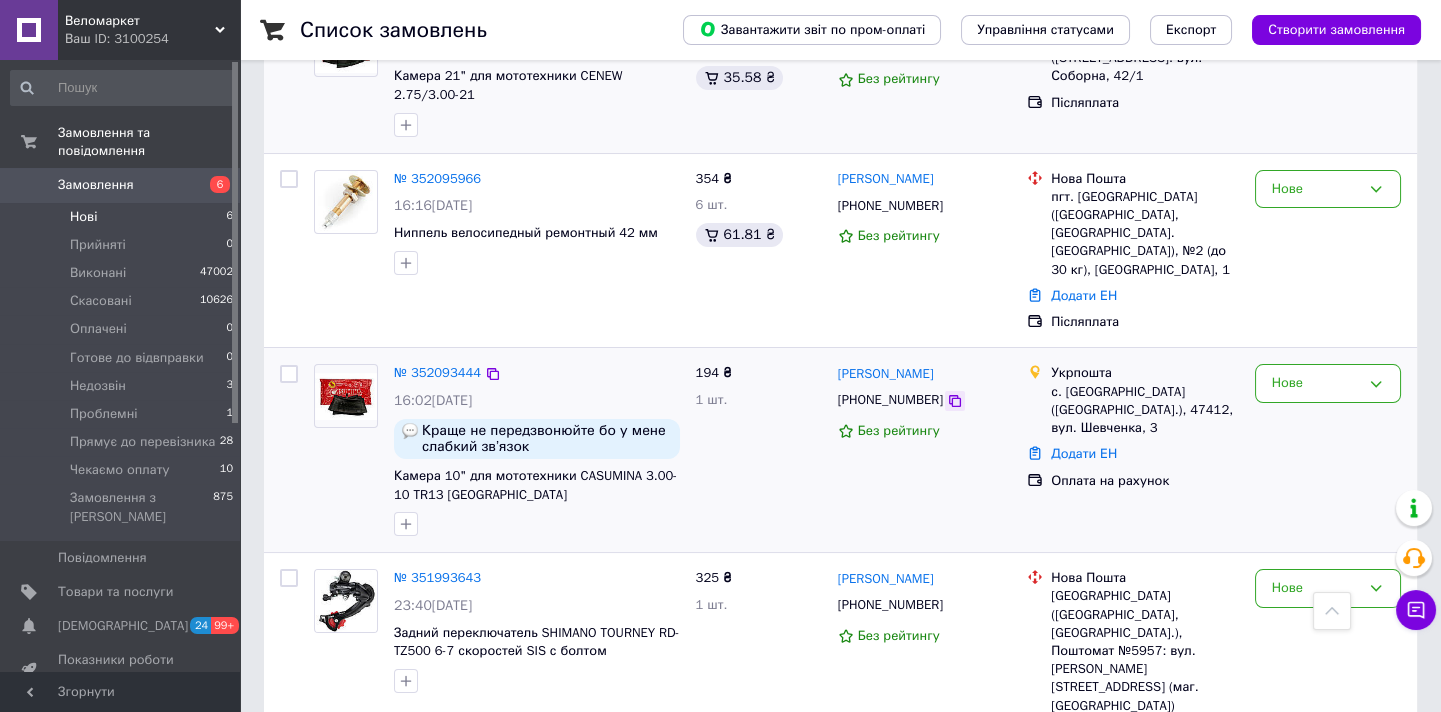 click 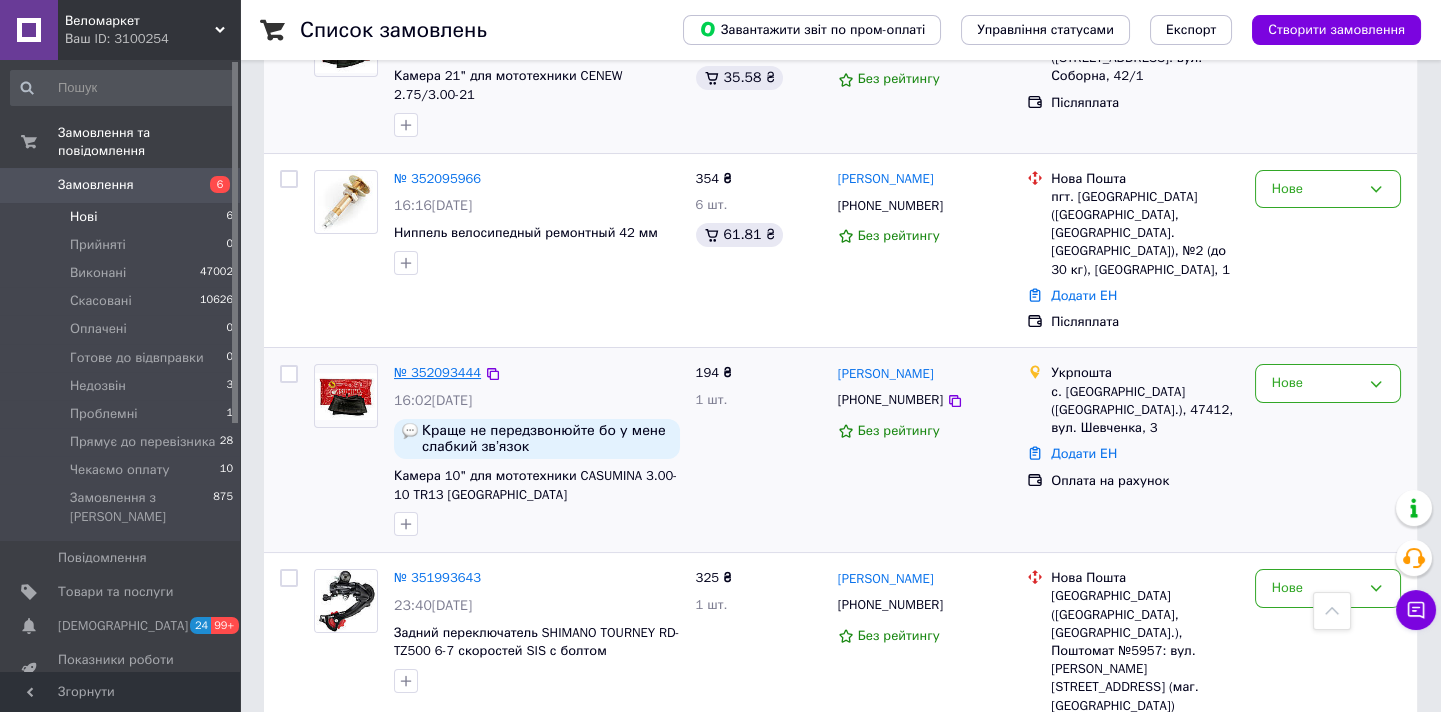 click on "№ 352093444" at bounding box center (437, 372) 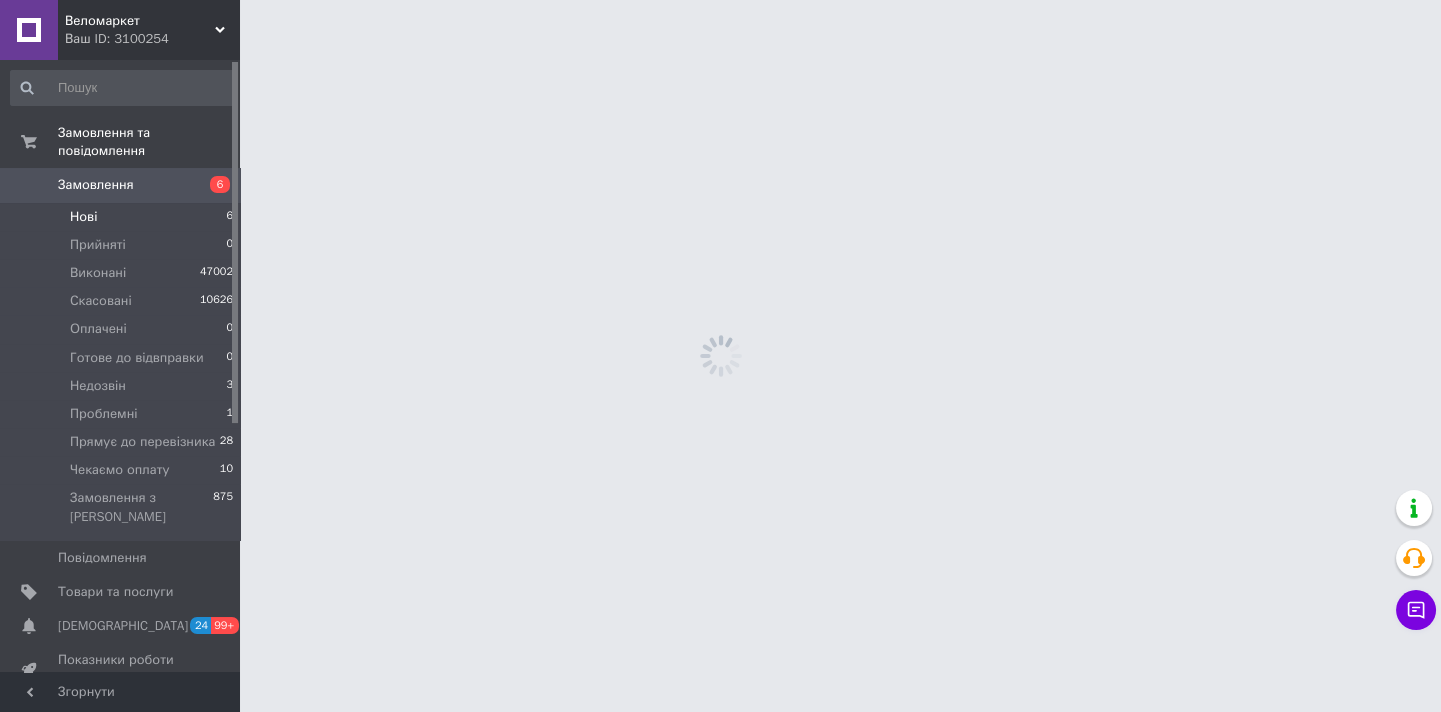 scroll, scrollTop: 0, scrollLeft: 0, axis: both 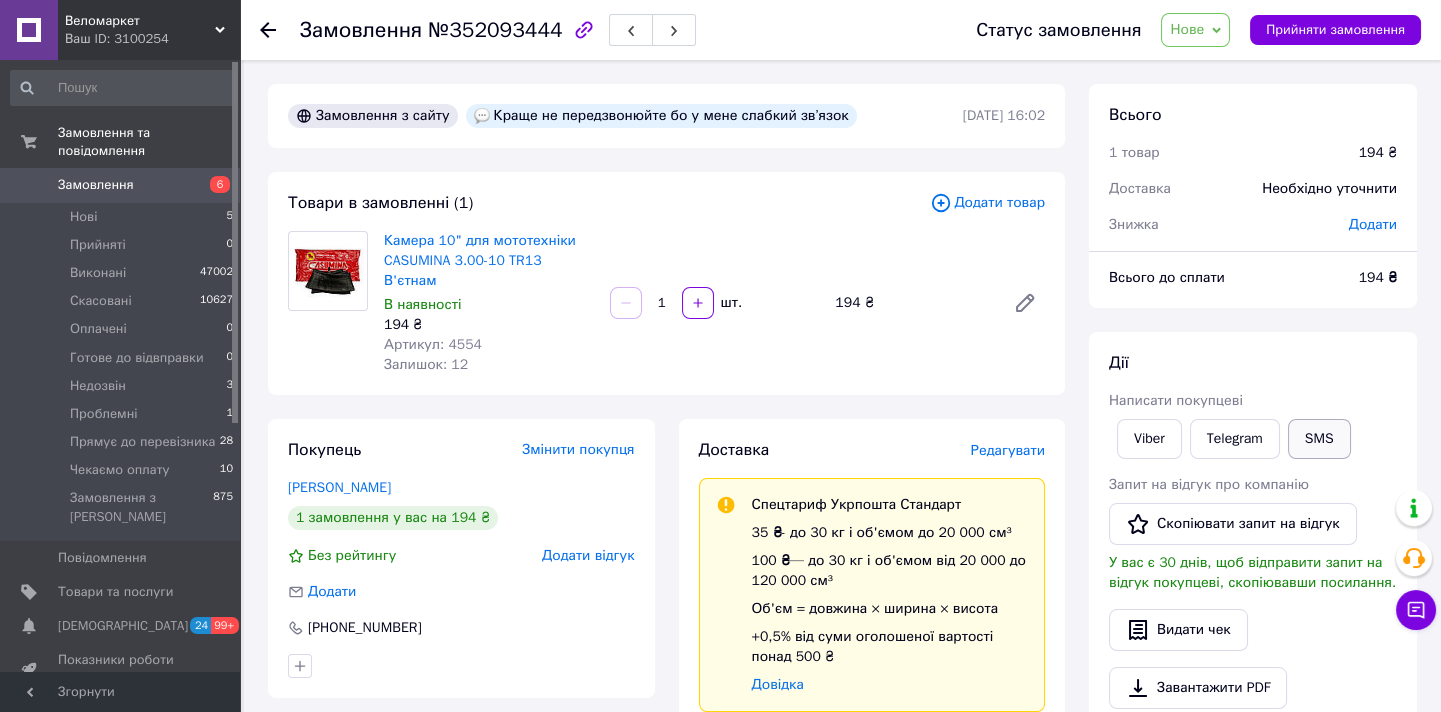 click on "SMS" at bounding box center [1319, 439] 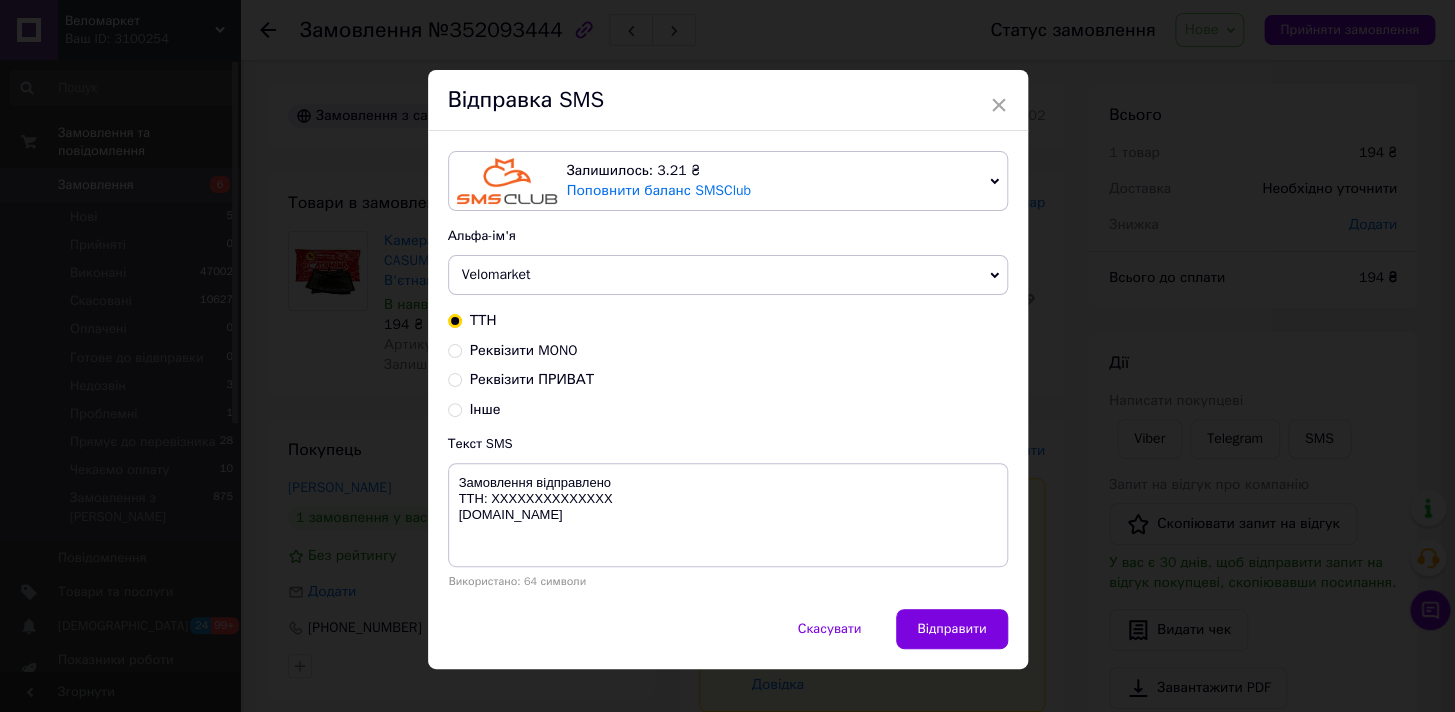 click on "Реквізити MONO" at bounding box center (524, 350) 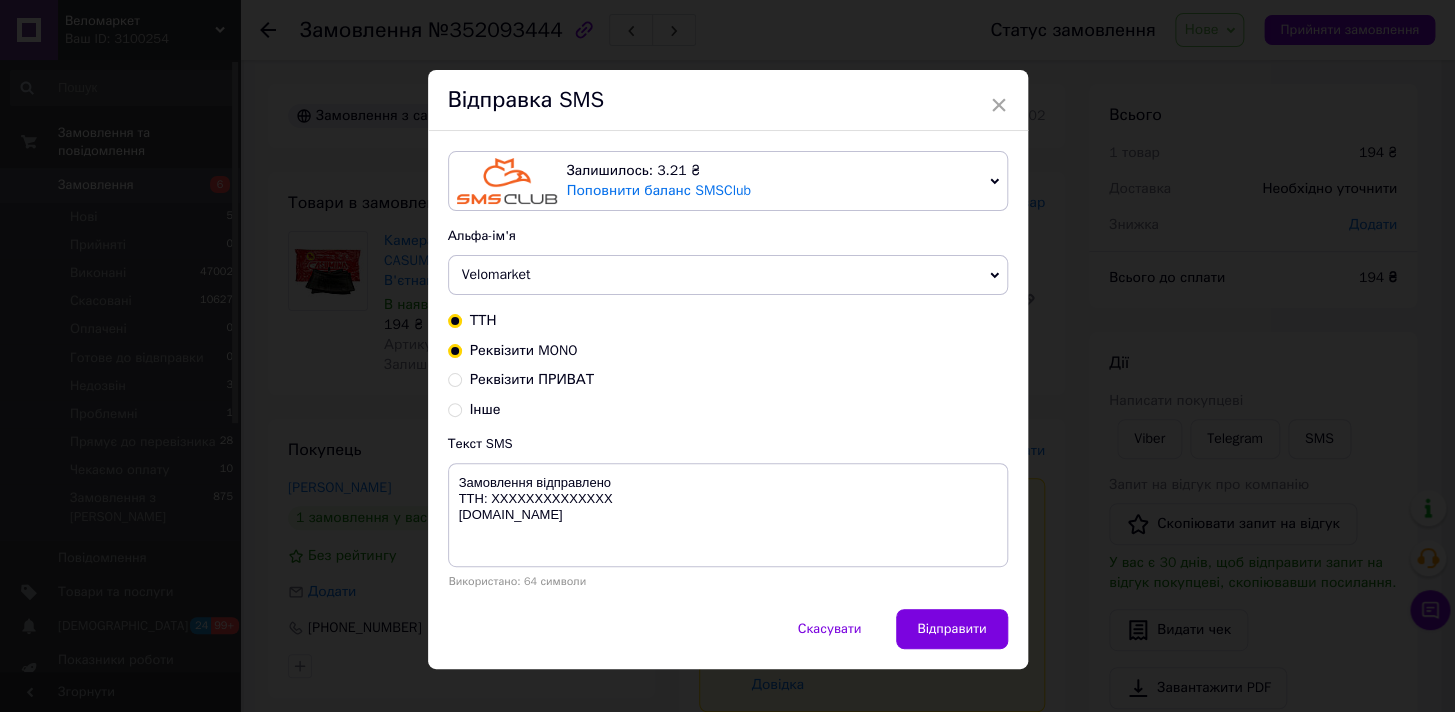 radio on "true" 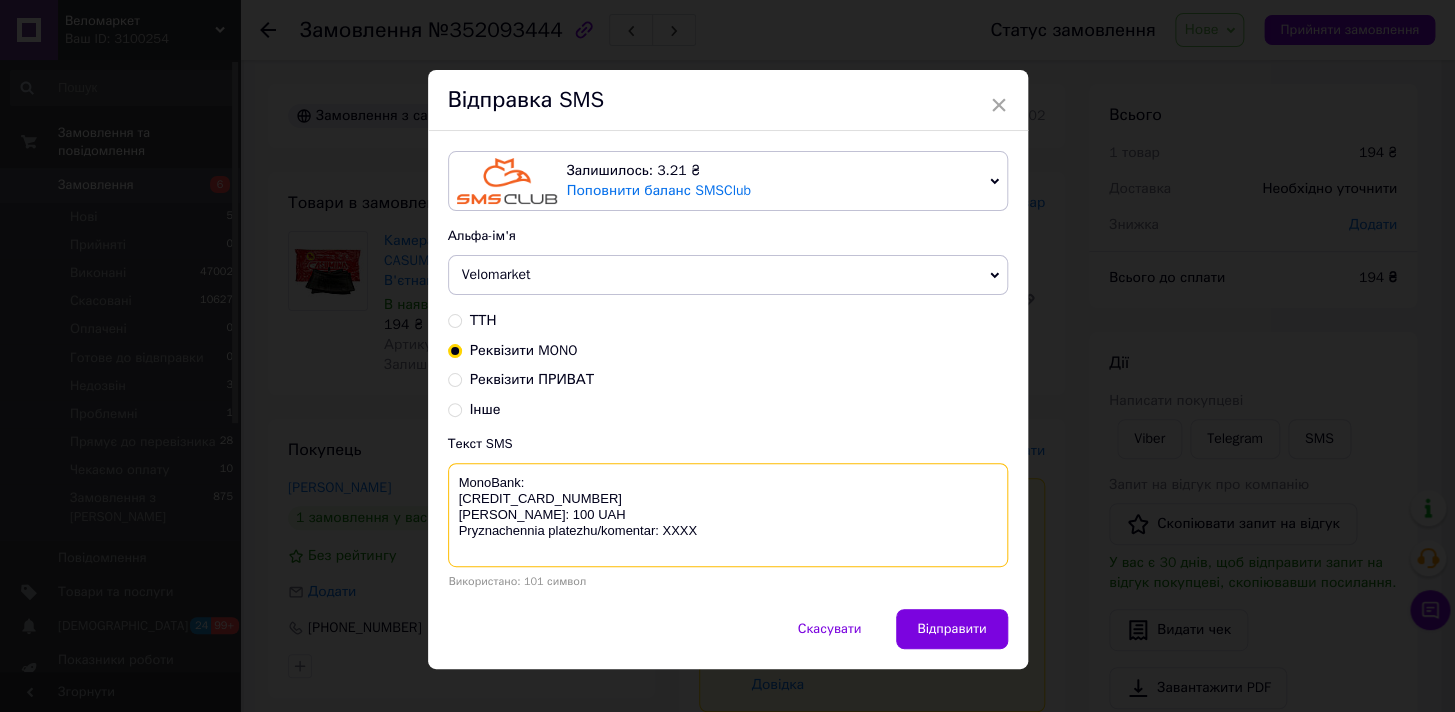 click on "MonoBank:
[CREDIT_CARD_NUMBER]
[PERSON_NAME]: 100 UAH
Pryznachennia platezhu/komentar: XXXX" at bounding box center [728, 515] 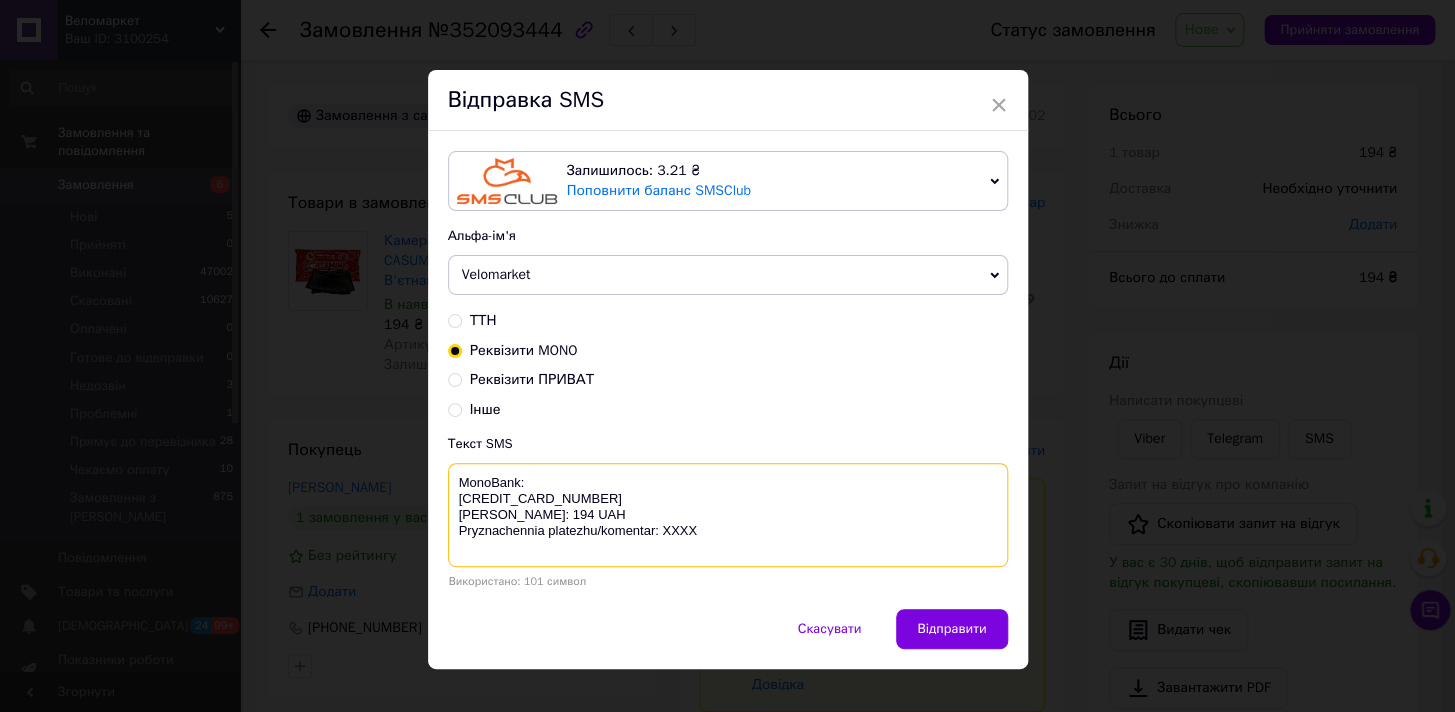 drag, startPoint x: 536, startPoint y: 530, endPoint x: 459, endPoint y: 482, distance: 90.73588 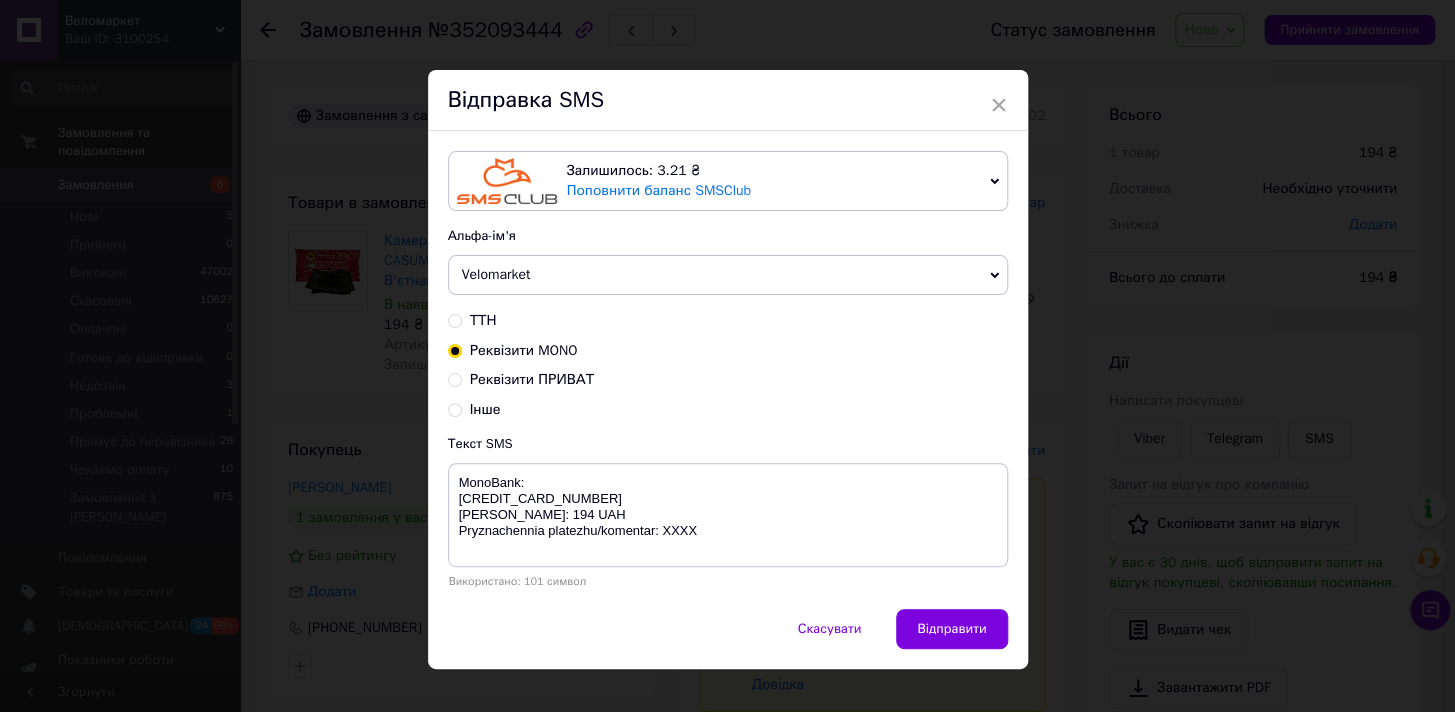 drag, startPoint x: 470, startPoint y: 486, endPoint x: 347, endPoint y: 141, distance: 366.2704 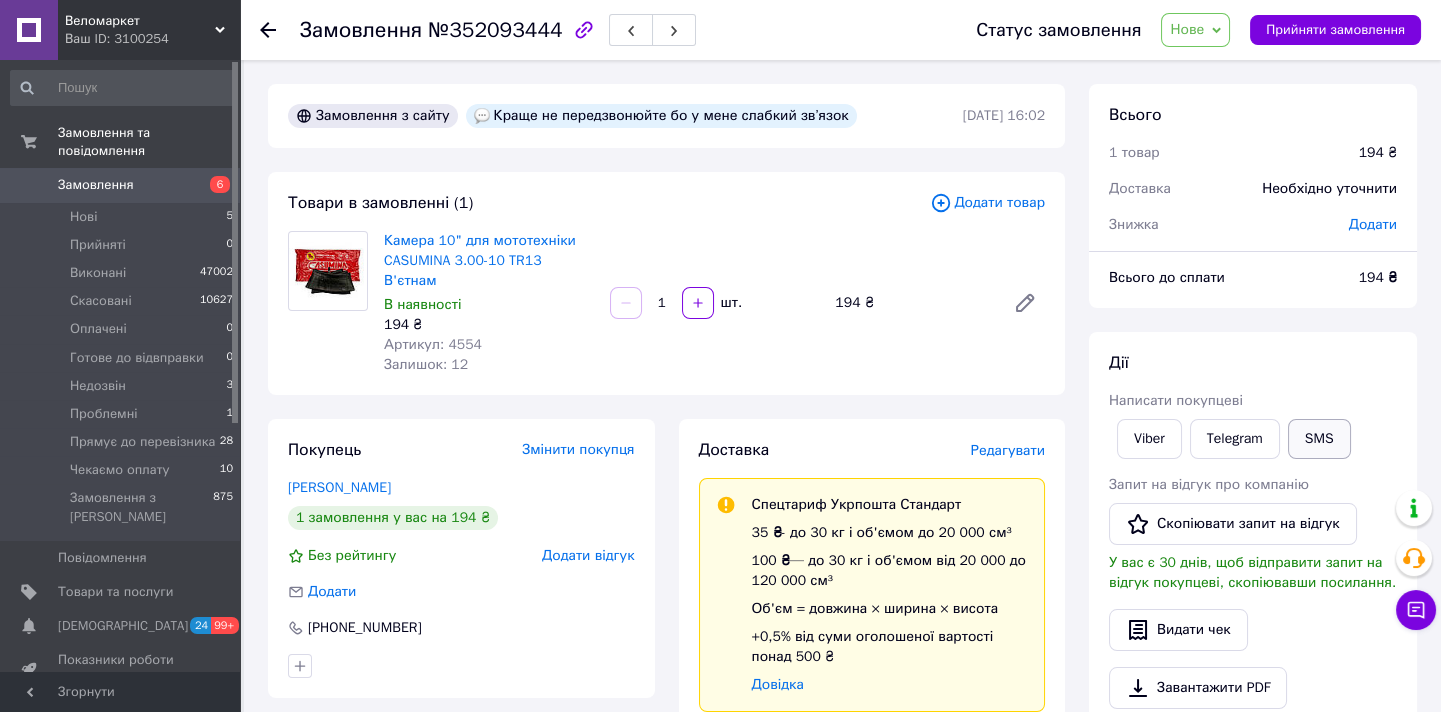 click on "SMS" at bounding box center [1319, 439] 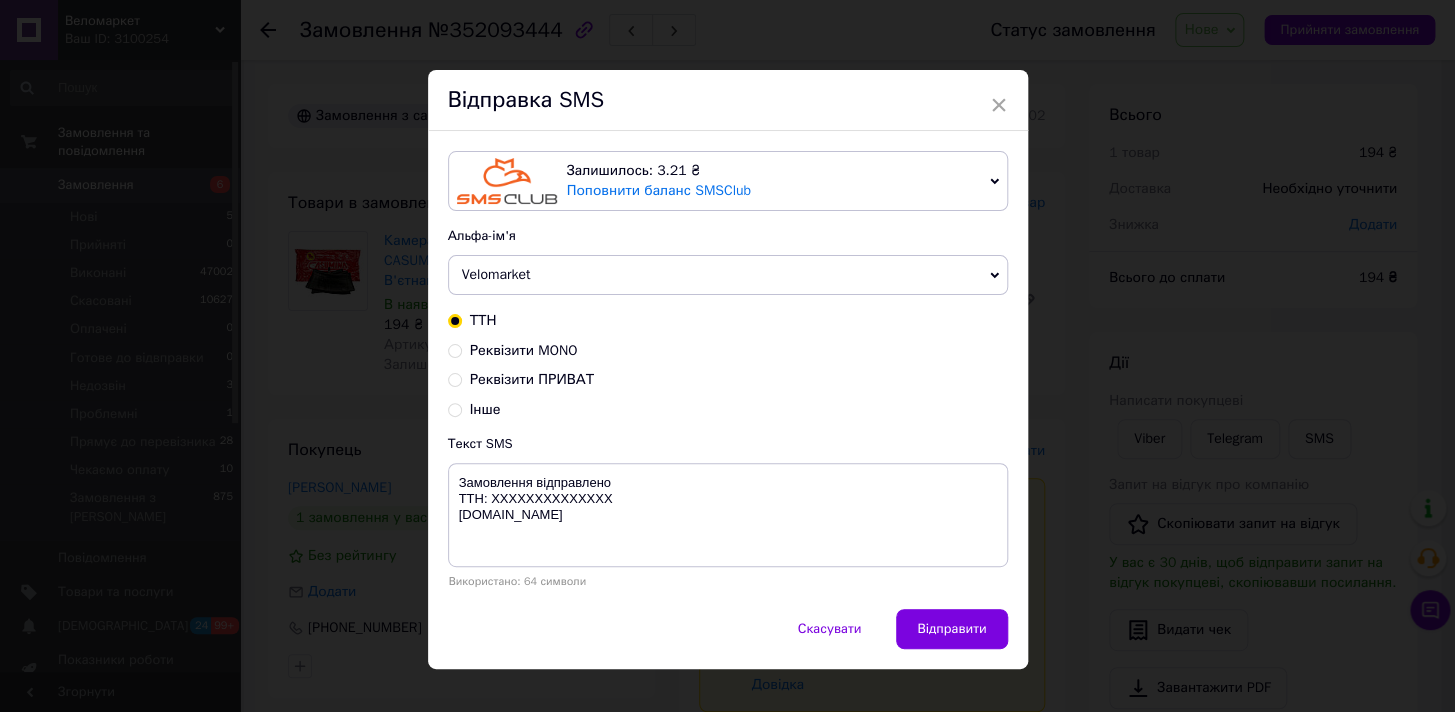 click on "Реквізити MONO" at bounding box center (524, 350) 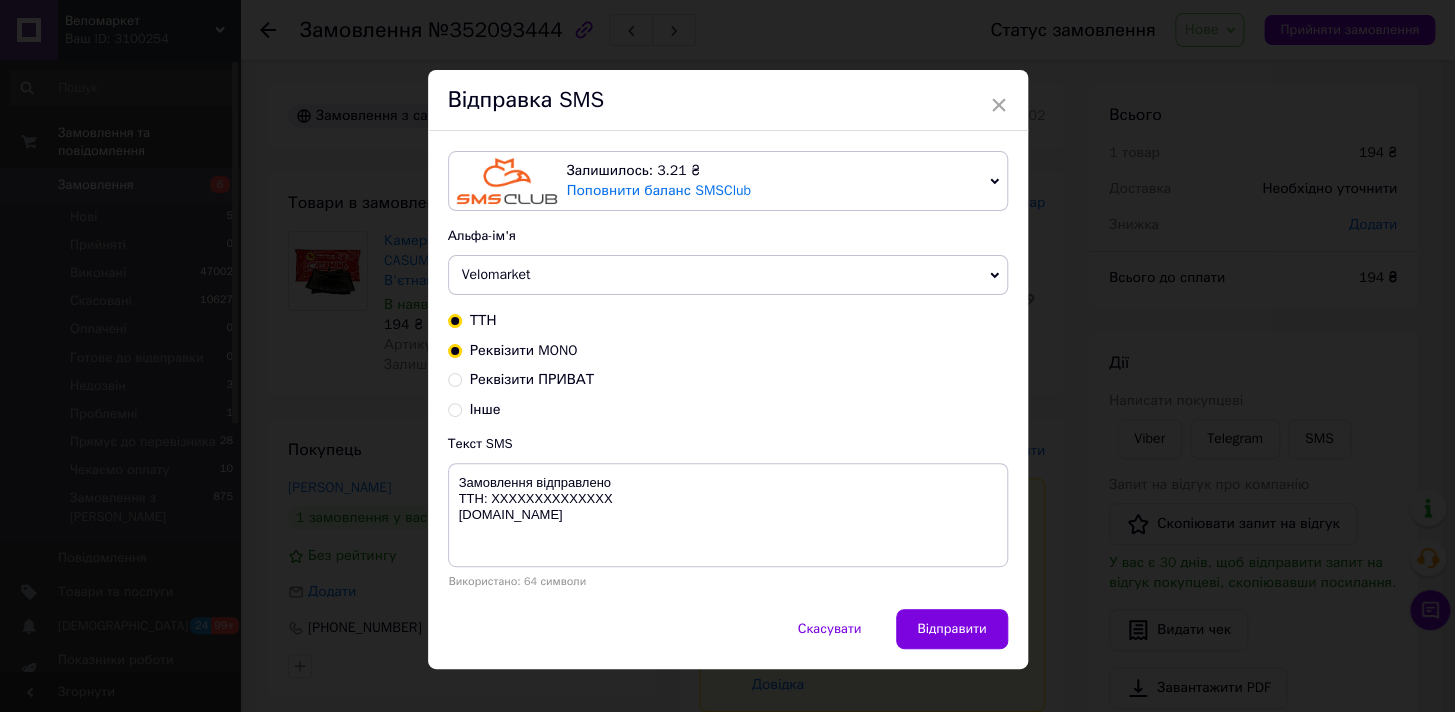radio on "true" 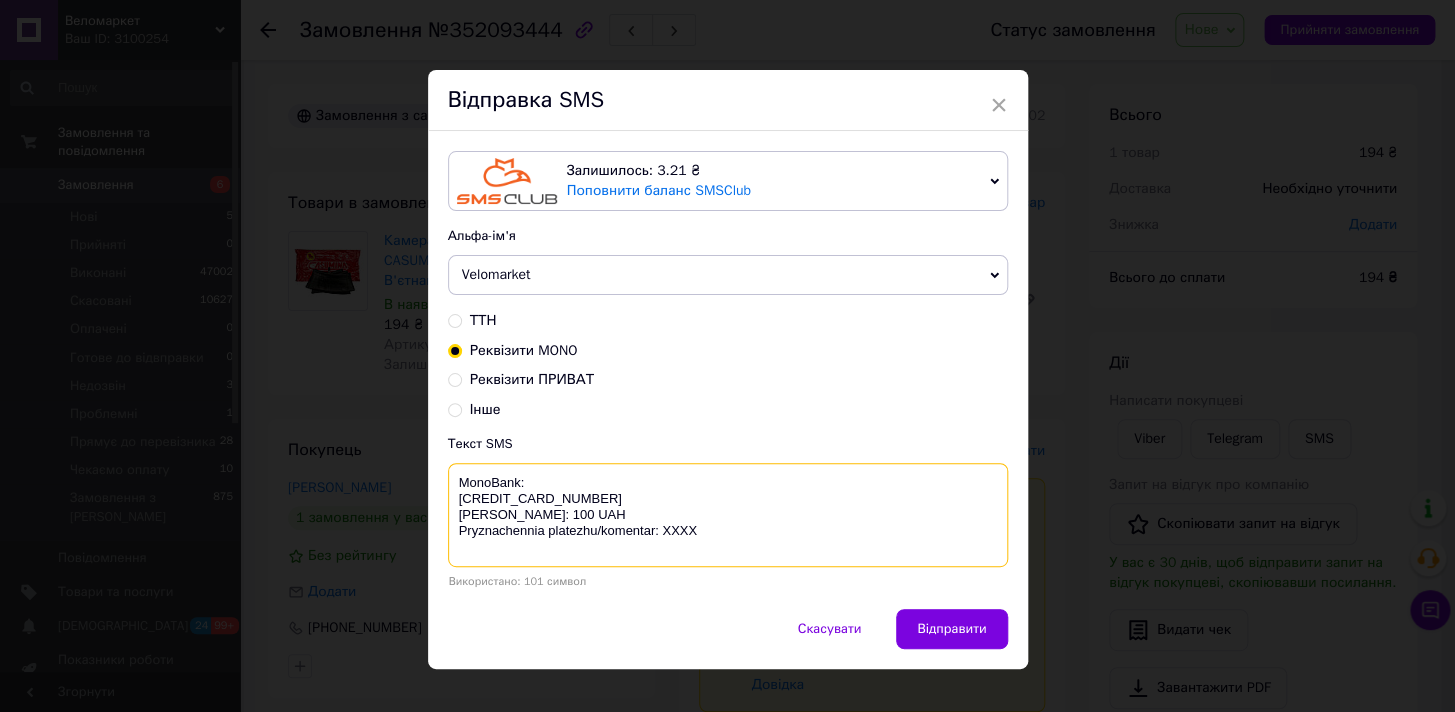 click on "MonoBank:
[CREDIT_CARD_NUMBER]
[PERSON_NAME]: 100 UAH
Pryznachennia platezhu/komentar: XXXX" at bounding box center (728, 515) 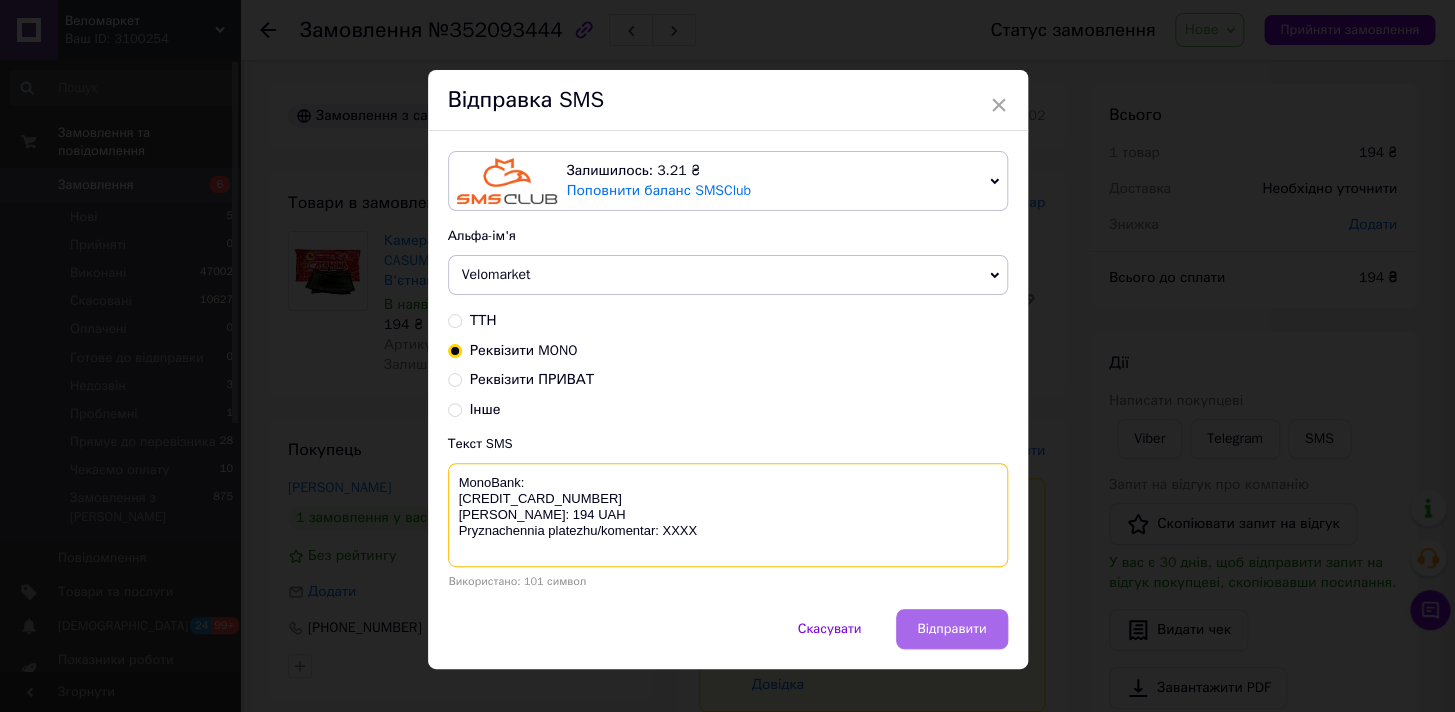 type on "MonoBank:
[CREDIT_CARD_NUMBER]
[PERSON_NAME]: 194 UAH
Pryznachennia platezhu/komentar: XXXX" 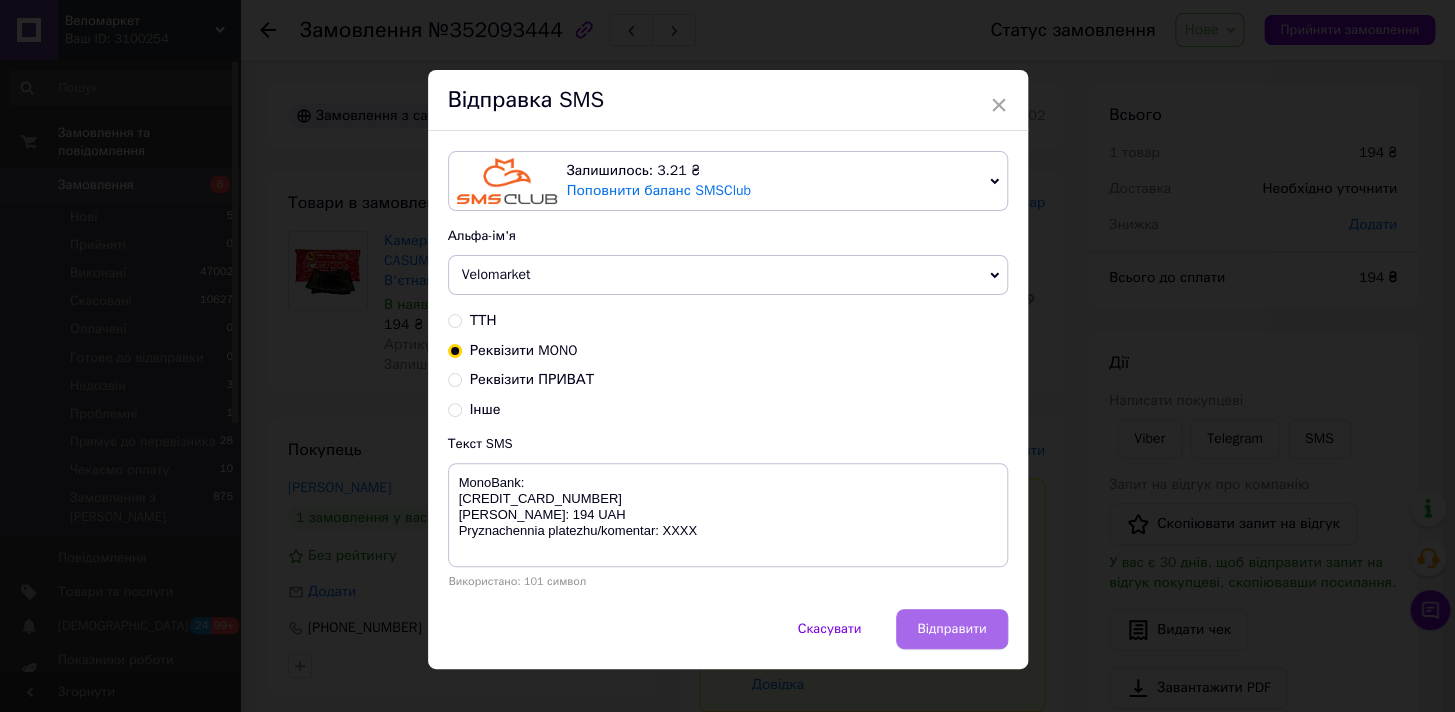 click on "Відправити" at bounding box center [951, 629] 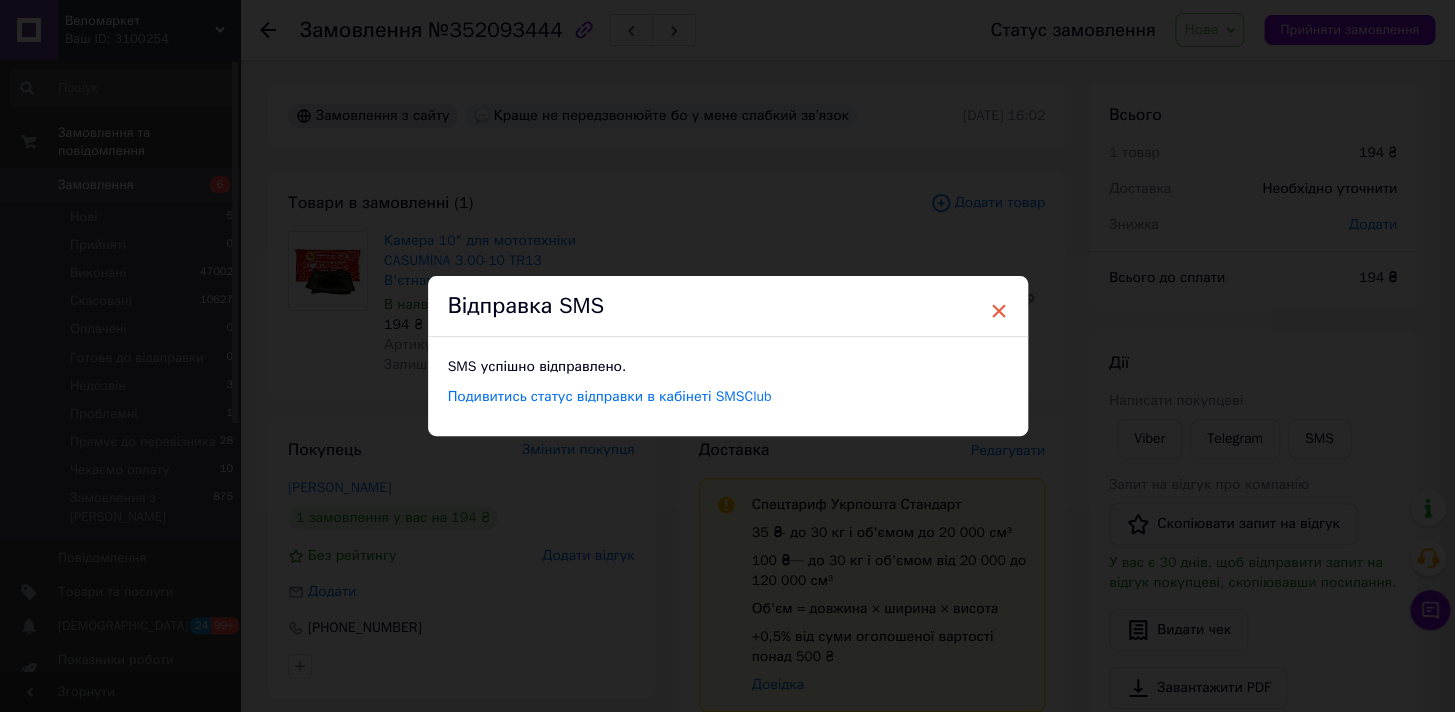 click on "×" at bounding box center [999, 311] 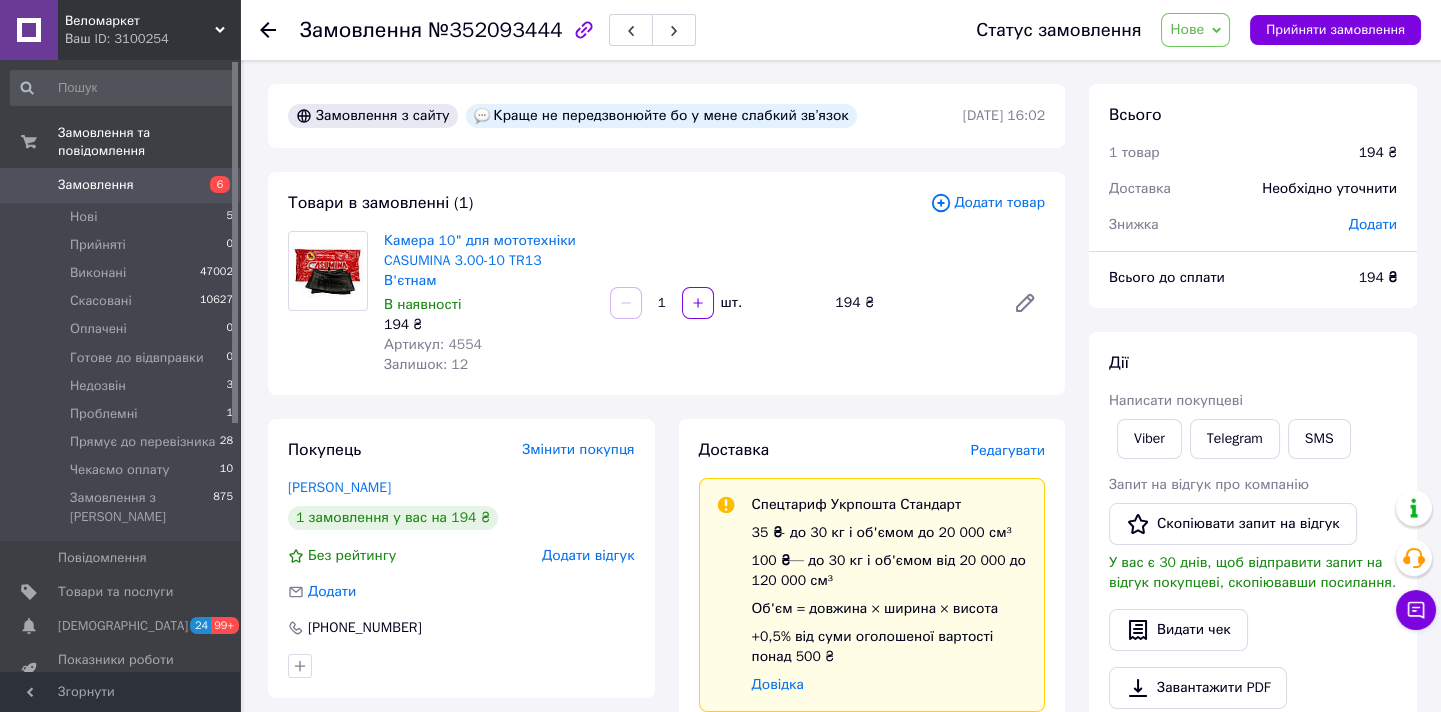 click on "Статус замовлення Нове Прийнято Виконано Скасовано Оплачено Готове до відвправки Недозвін Проблемні Прямує до перевізника [PERSON_NAME] оплату Прийняти замовлення" at bounding box center (1188, 30) 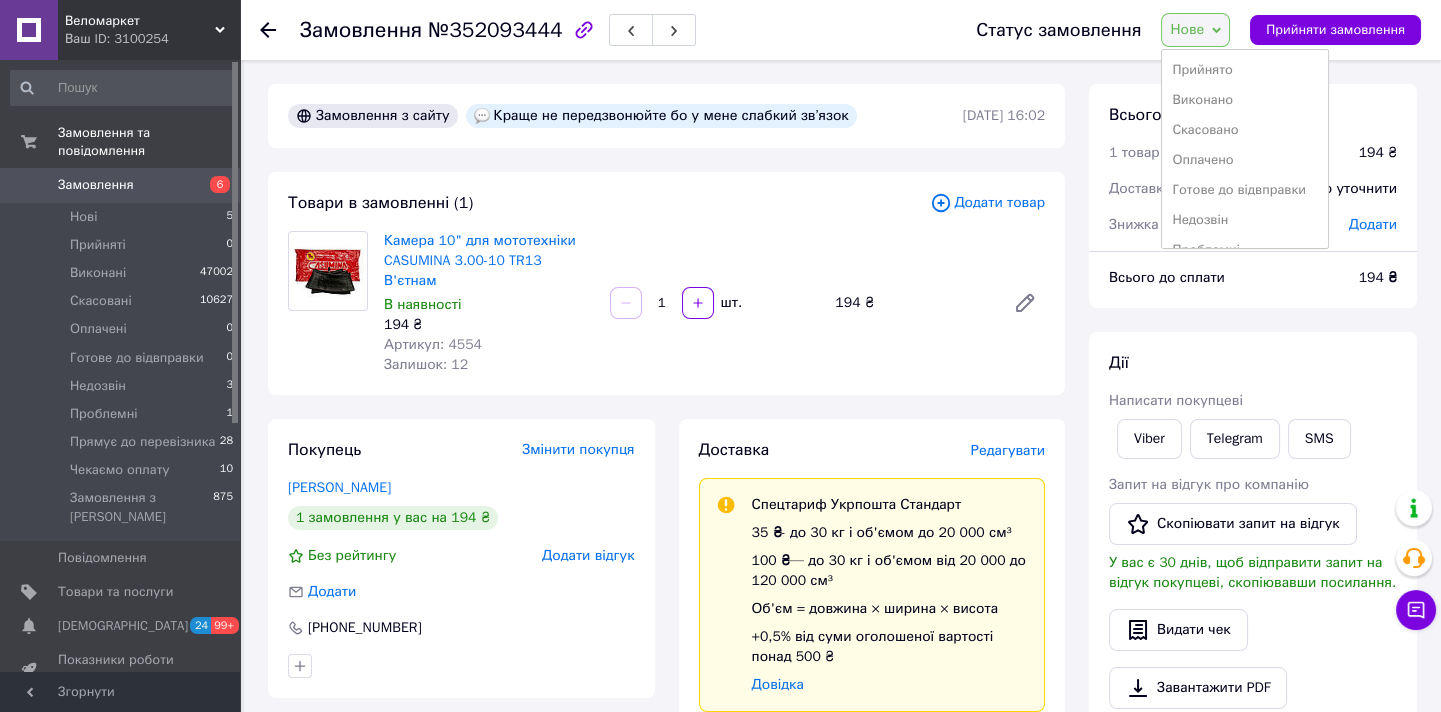 scroll, scrollTop: 81, scrollLeft: 0, axis: vertical 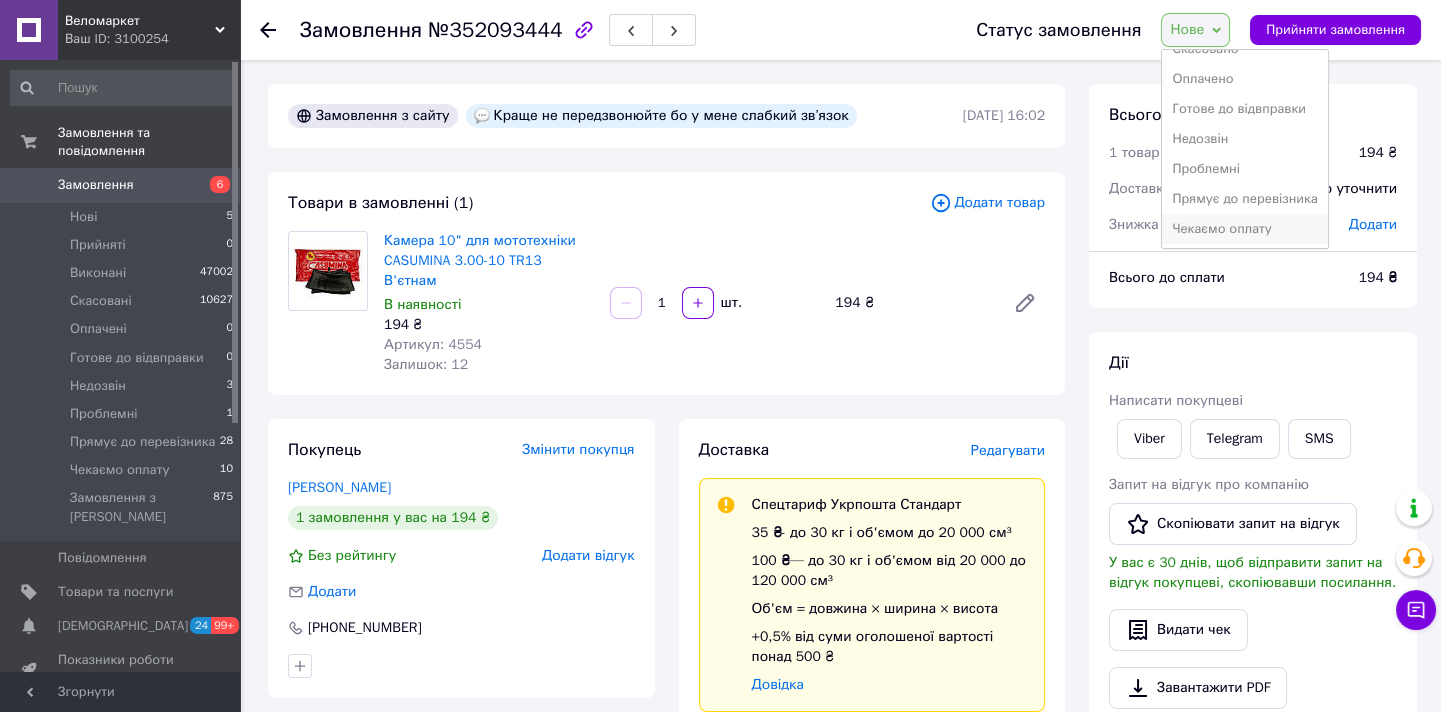 click on "Чекаємо оплату" at bounding box center [1244, 229] 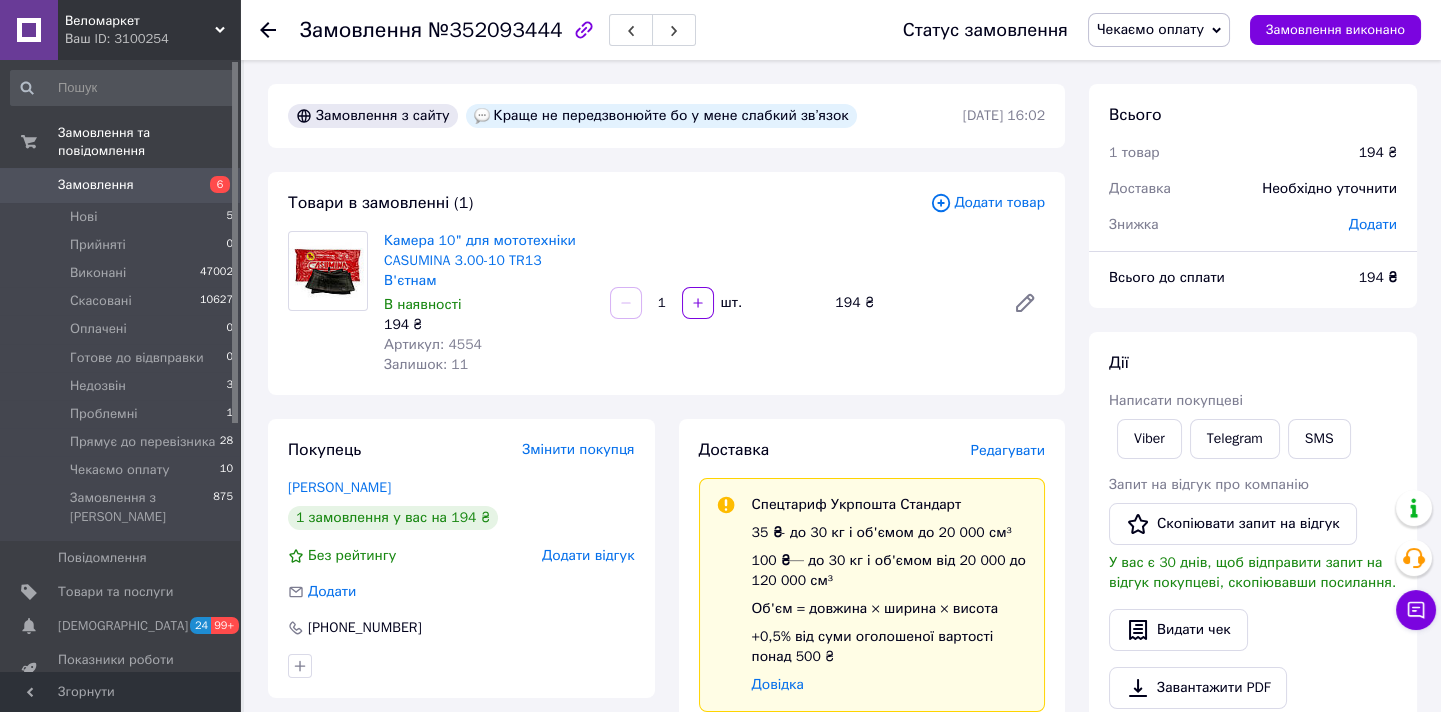 click on "Замовлення 6" at bounding box center [122, 185] 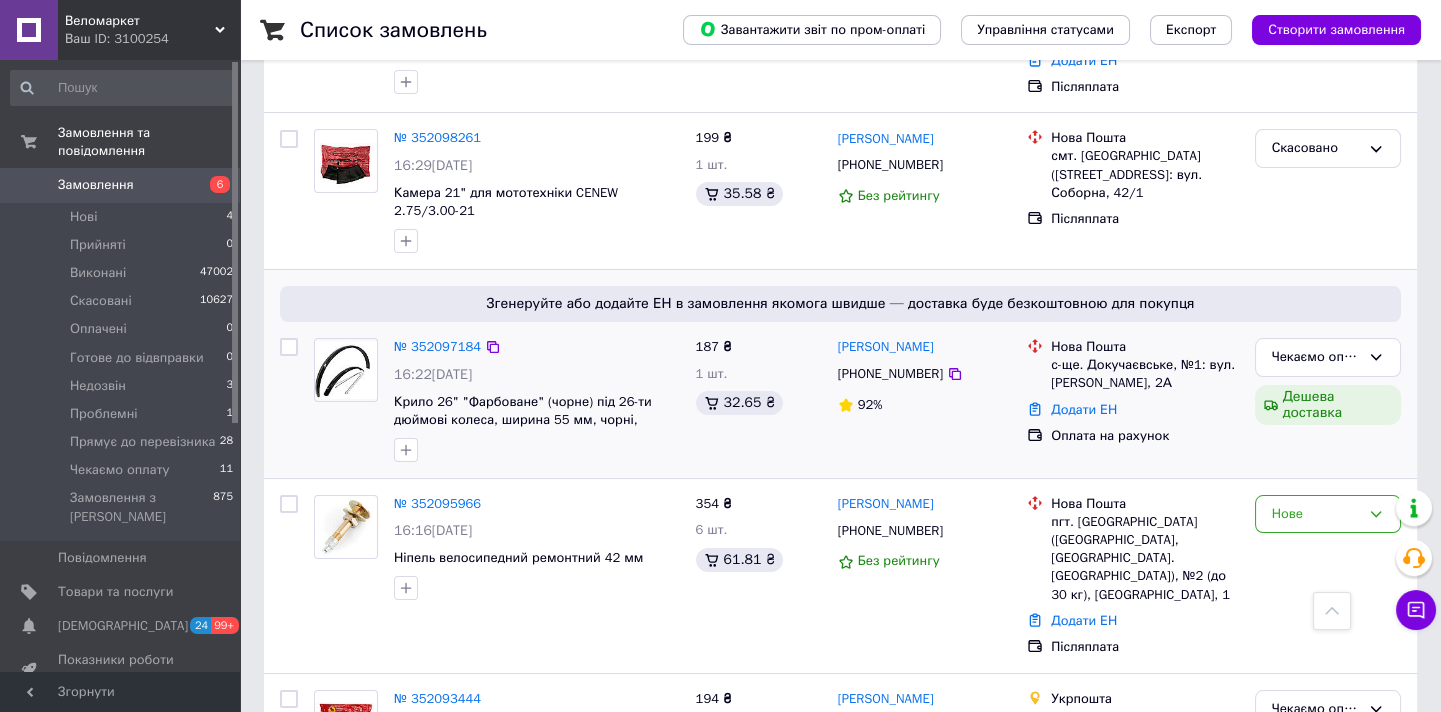 scroll, scrollTop: 90, scrollLeft: 0, axis: vertical 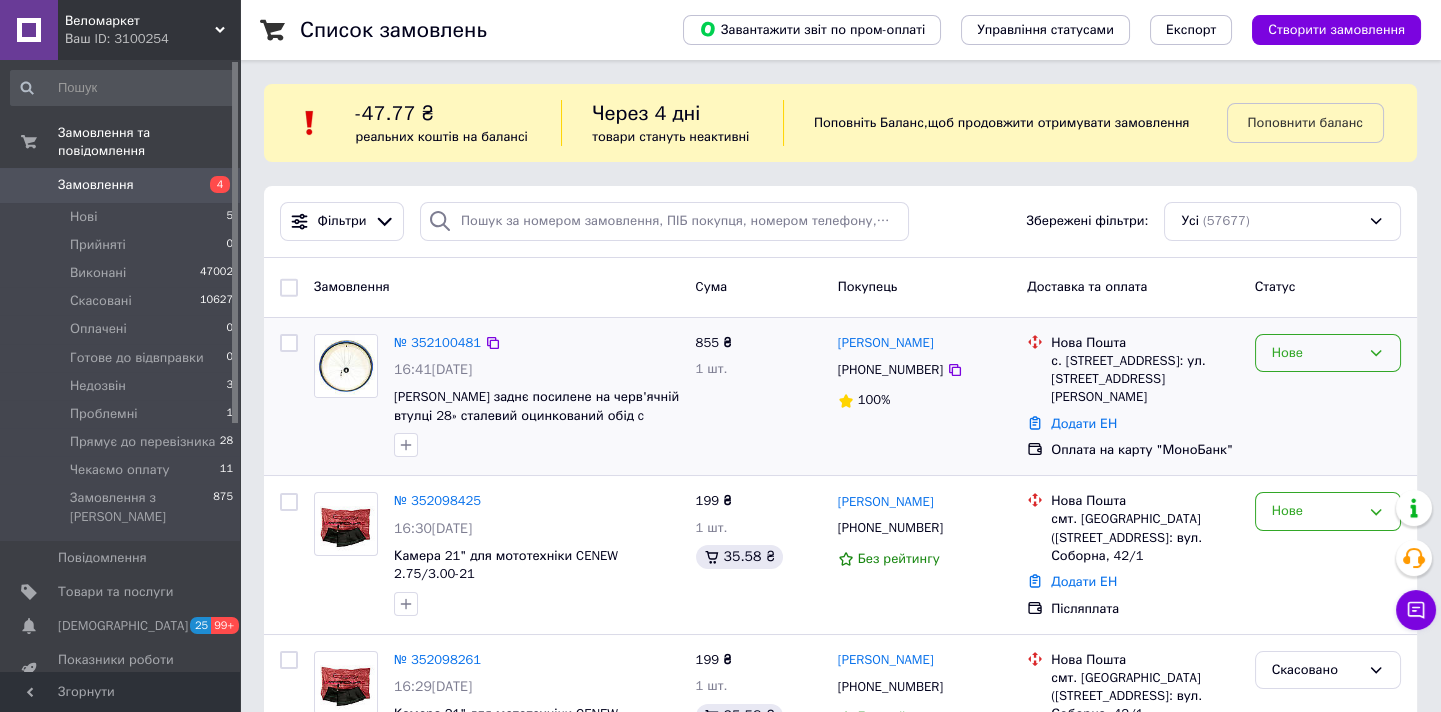 click on "Нове" at bounding box center [1328, 353] 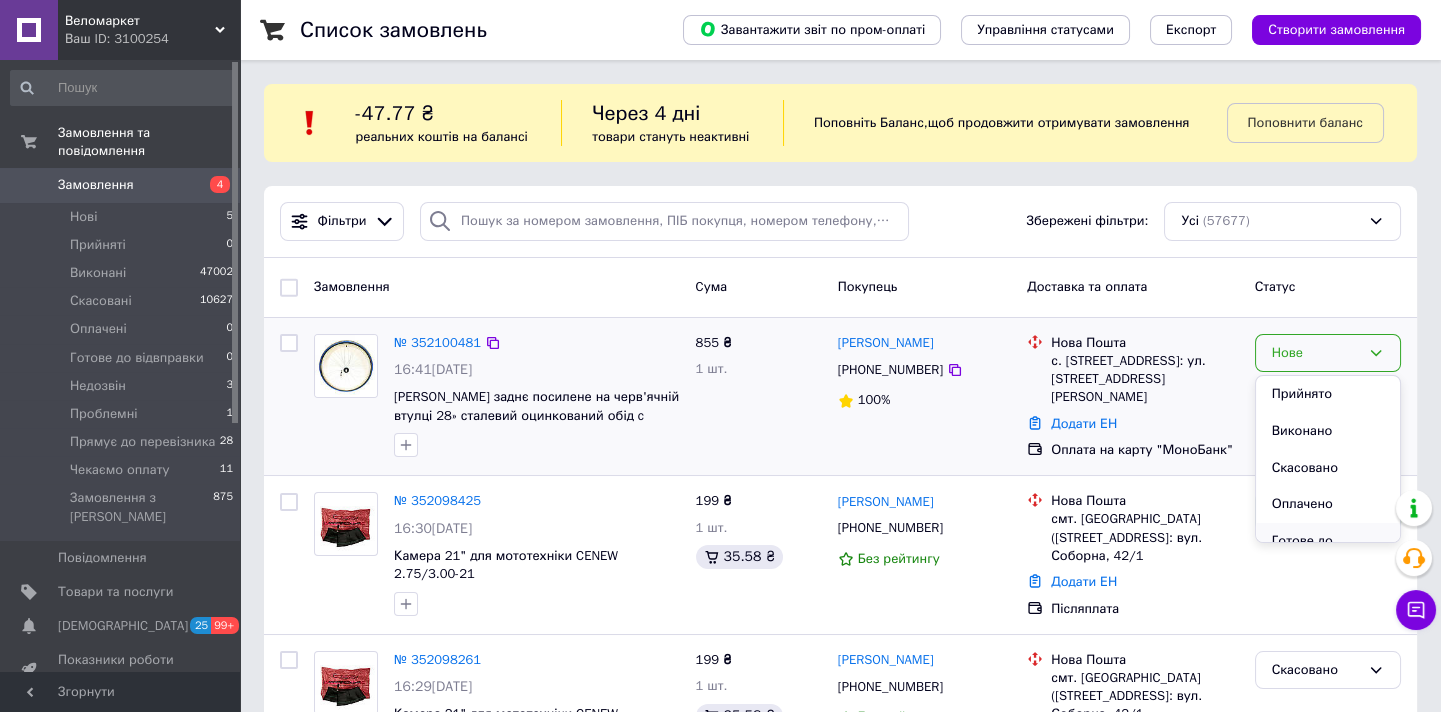 click on "Готове до відвправки" at bounding box center [1328, 551] 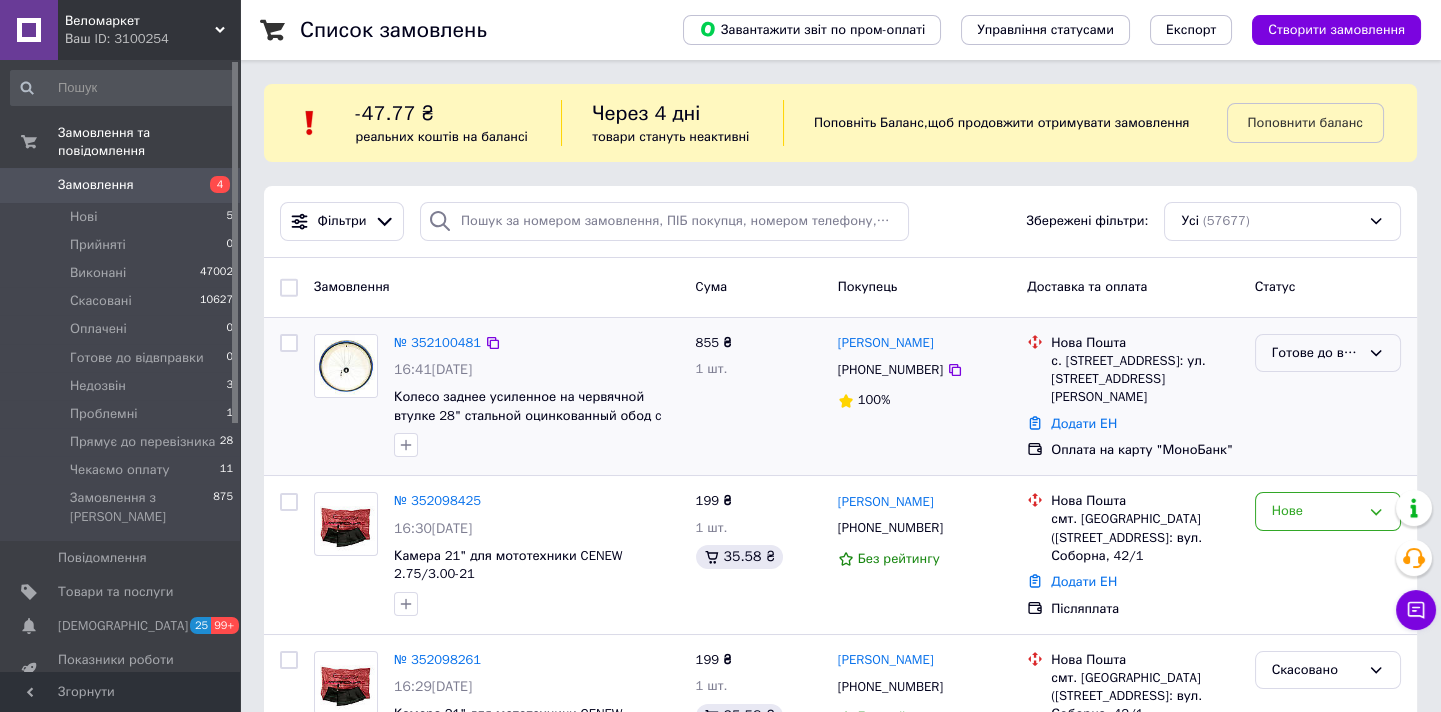 click on "Готове до відвправки" at bounding box center [1316, 353] 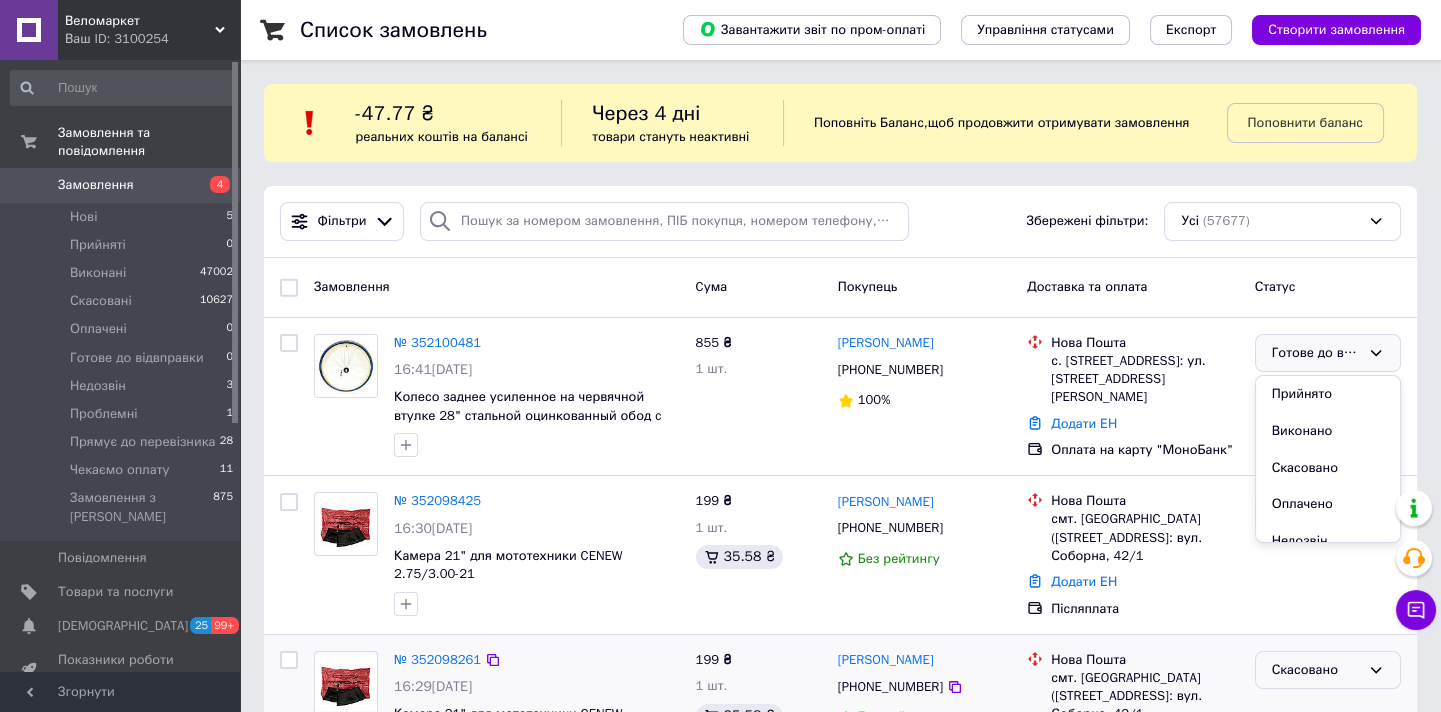 scroll, scrollTop: 181, scrollLeft: 0, axis: vertical 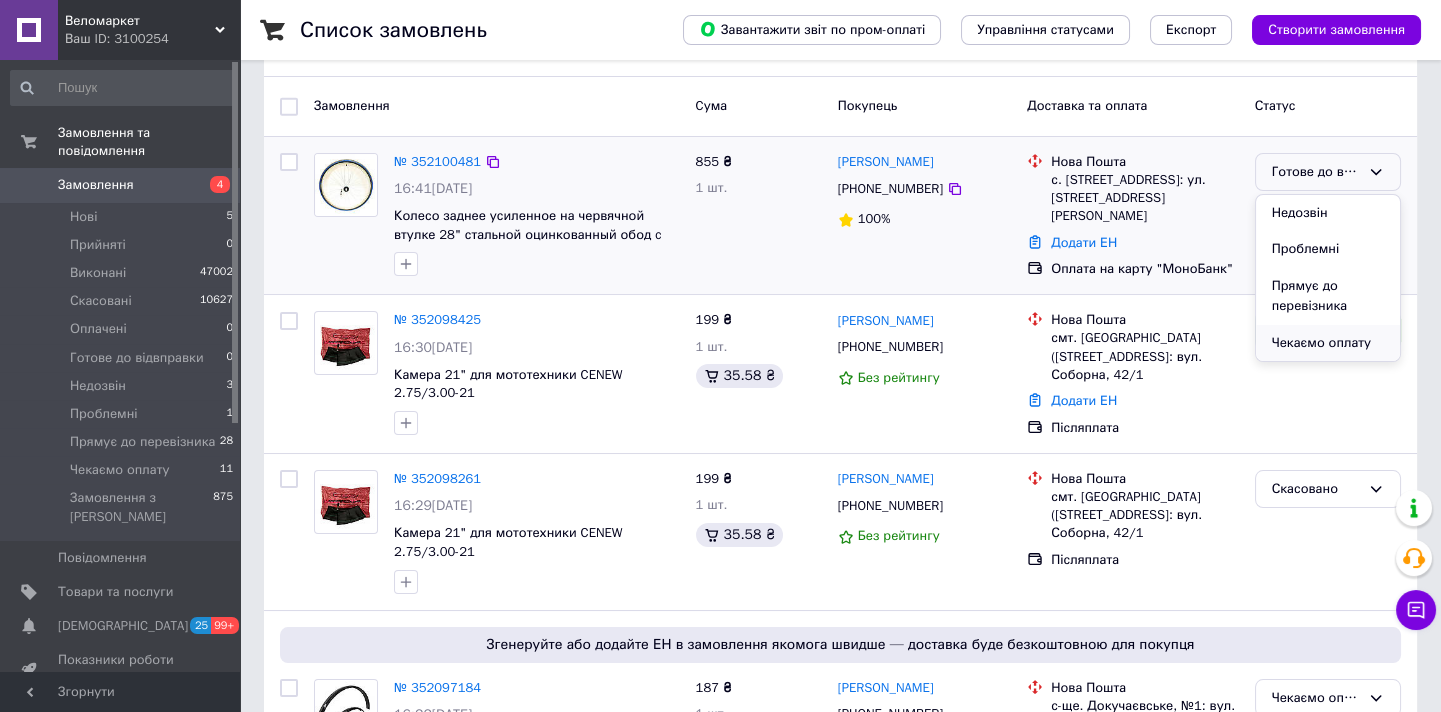 click on "Чекаємо оплату" at bounding box center [1328, 343] 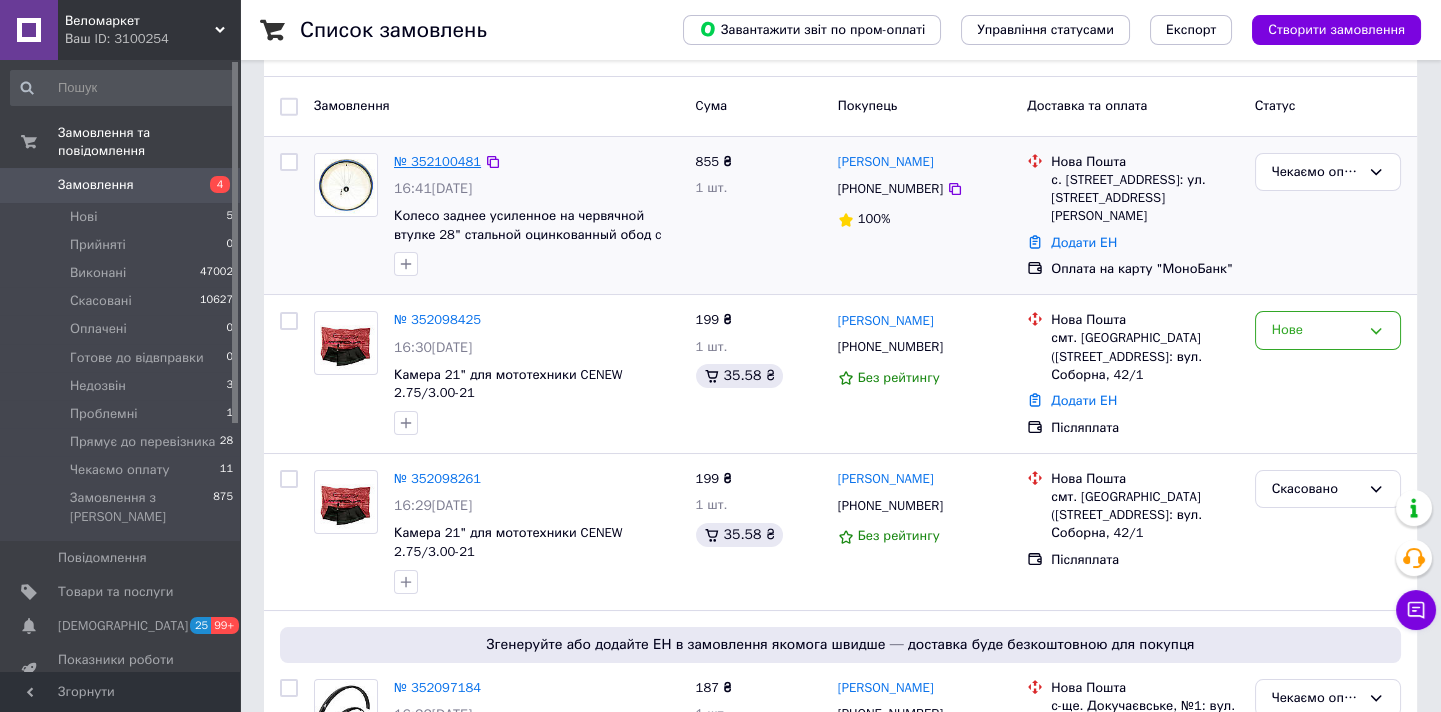 click on "№ 352100481" at bounding box center (437, 161) 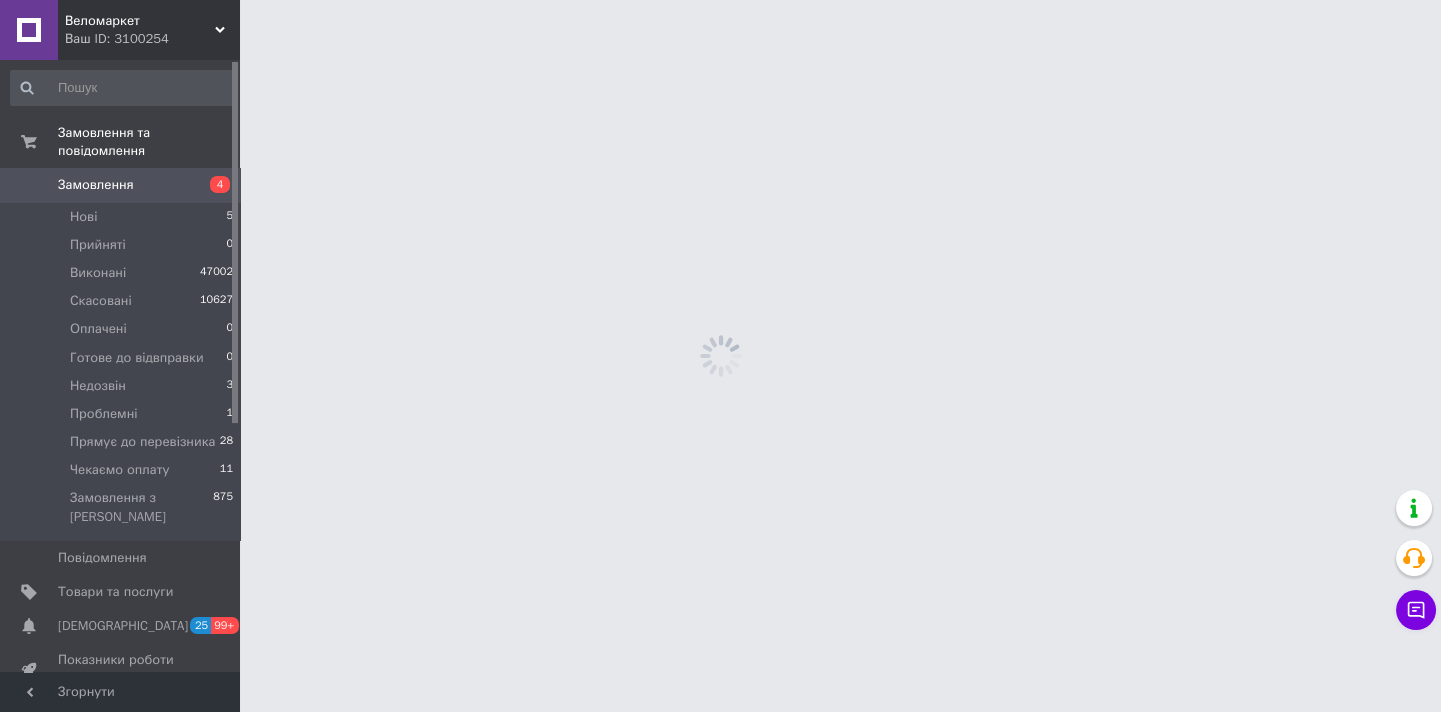 scroll, scrollTop: 0, scrollLeft: 0, axis: both 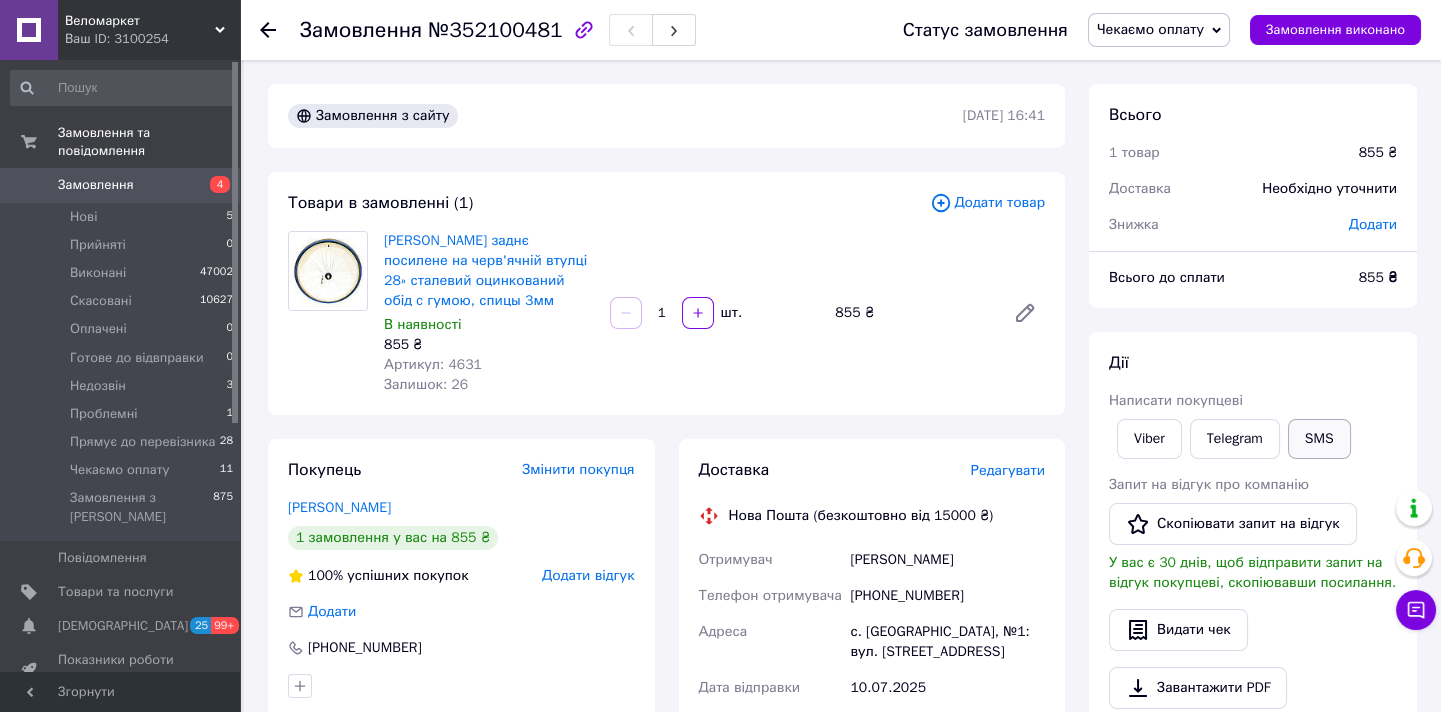 click on "SMS" at bounding box center (1319, 439) 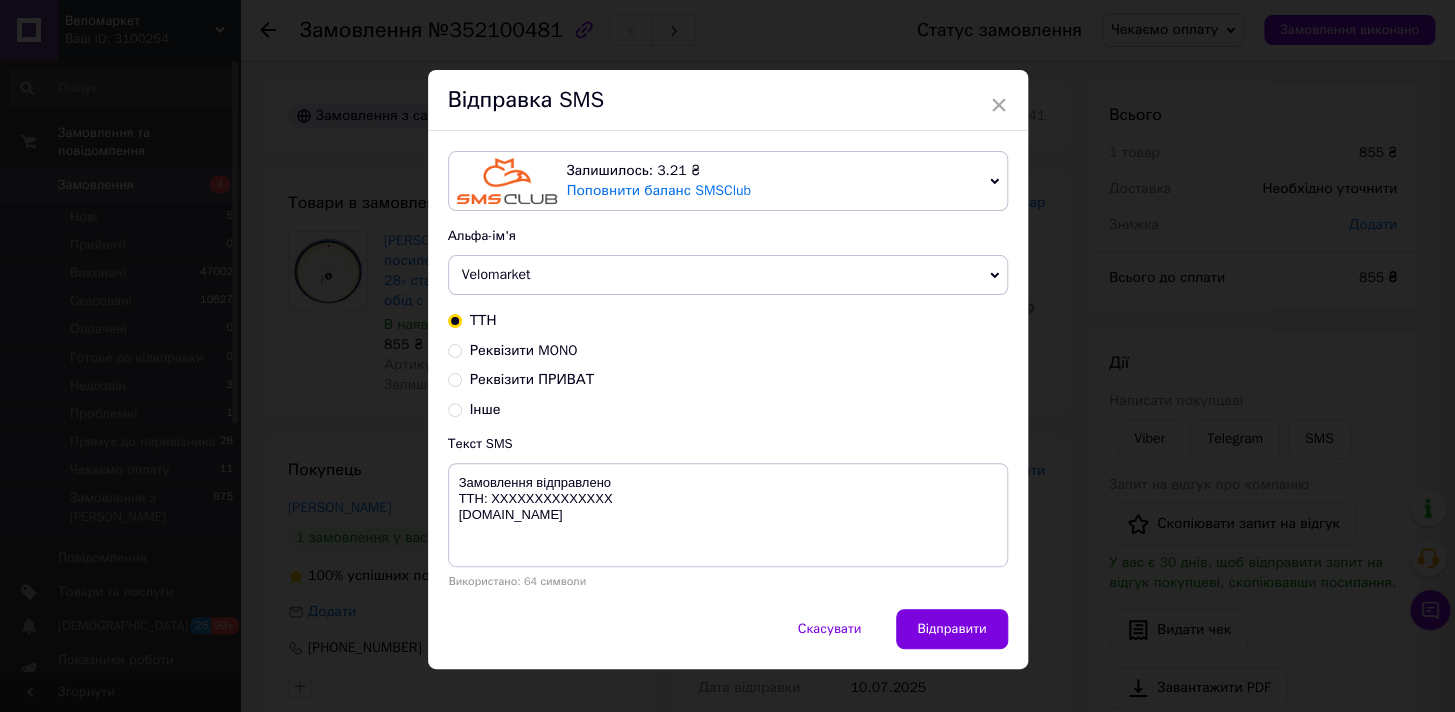 click on "Реквізити MONO" at bounding box center [524, 350] 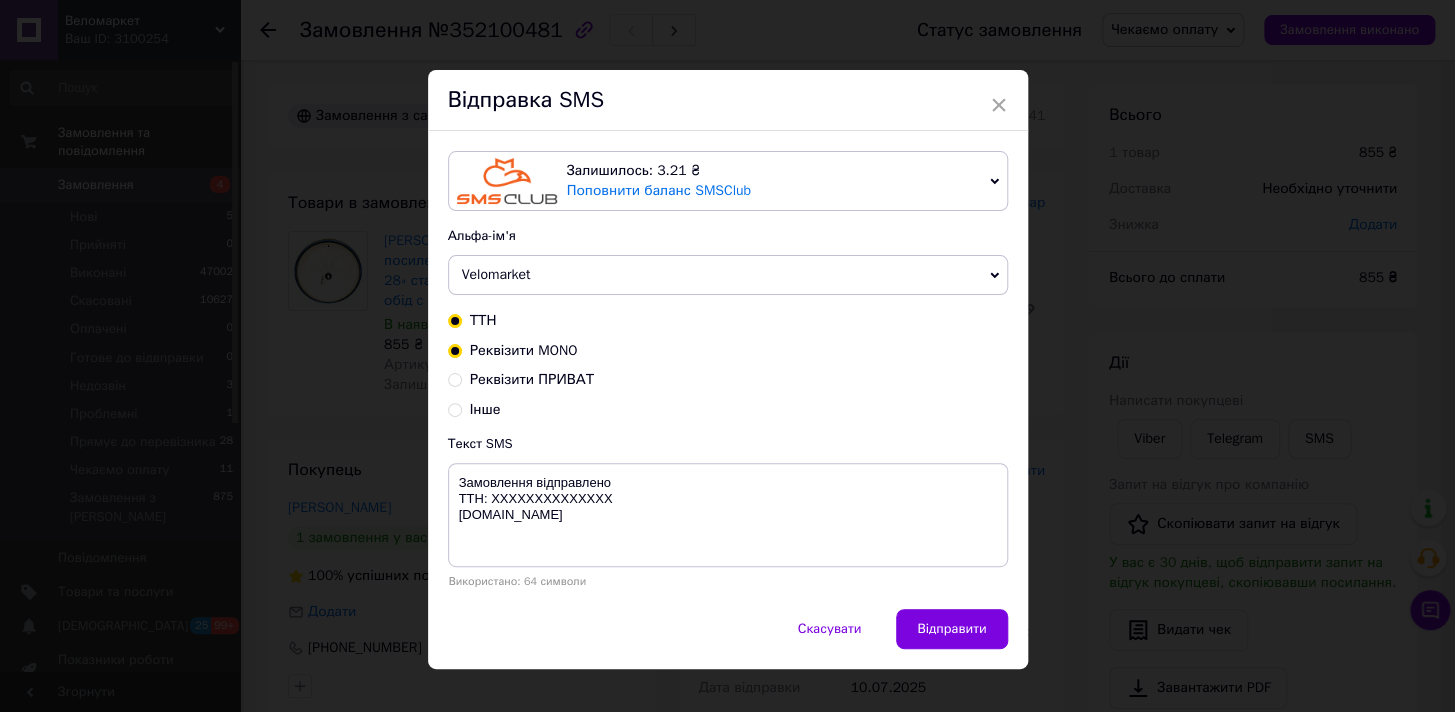 radio on "true" 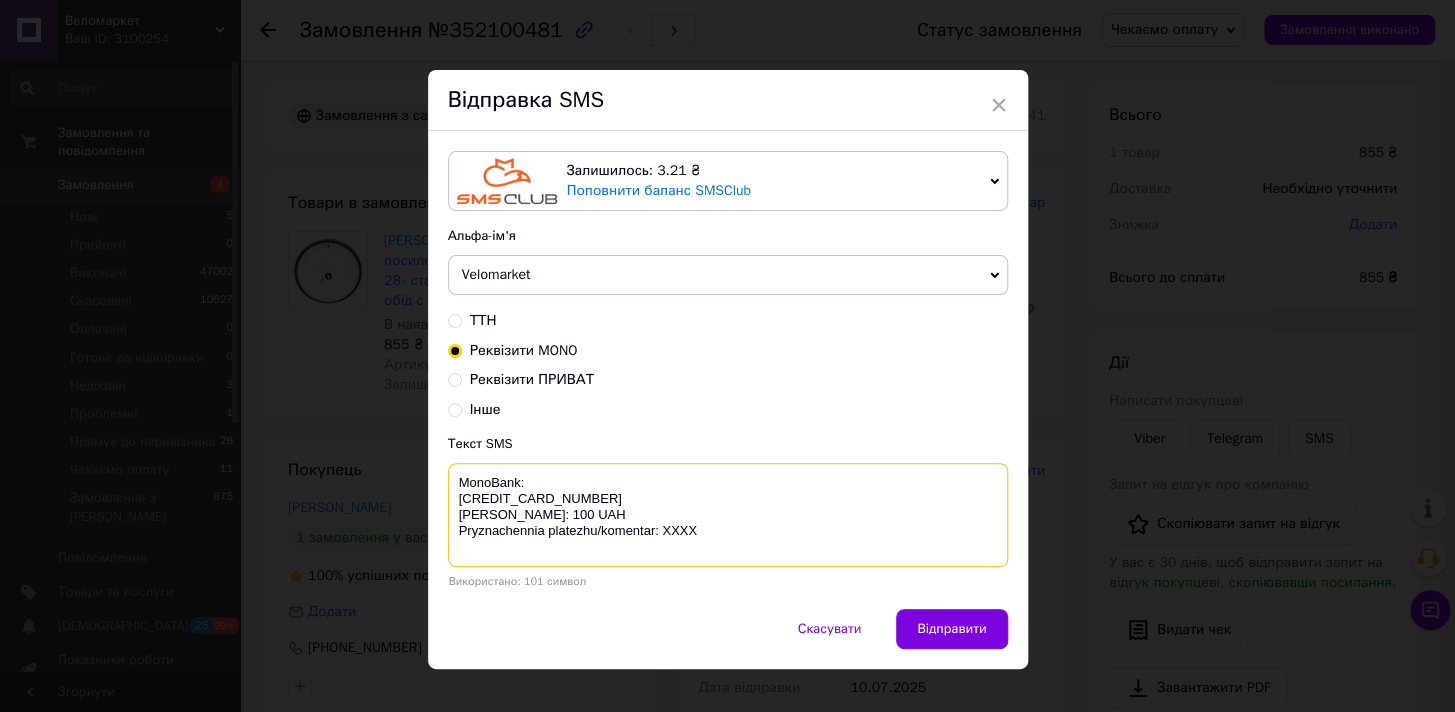 click on "MonoBank:
[CREDIT_CARD_NUMBER]
[PERSON_NAME]: 100 UAH
Pryznachennia platezhu/komentar: XXXX" at bounding box center (728, 515) 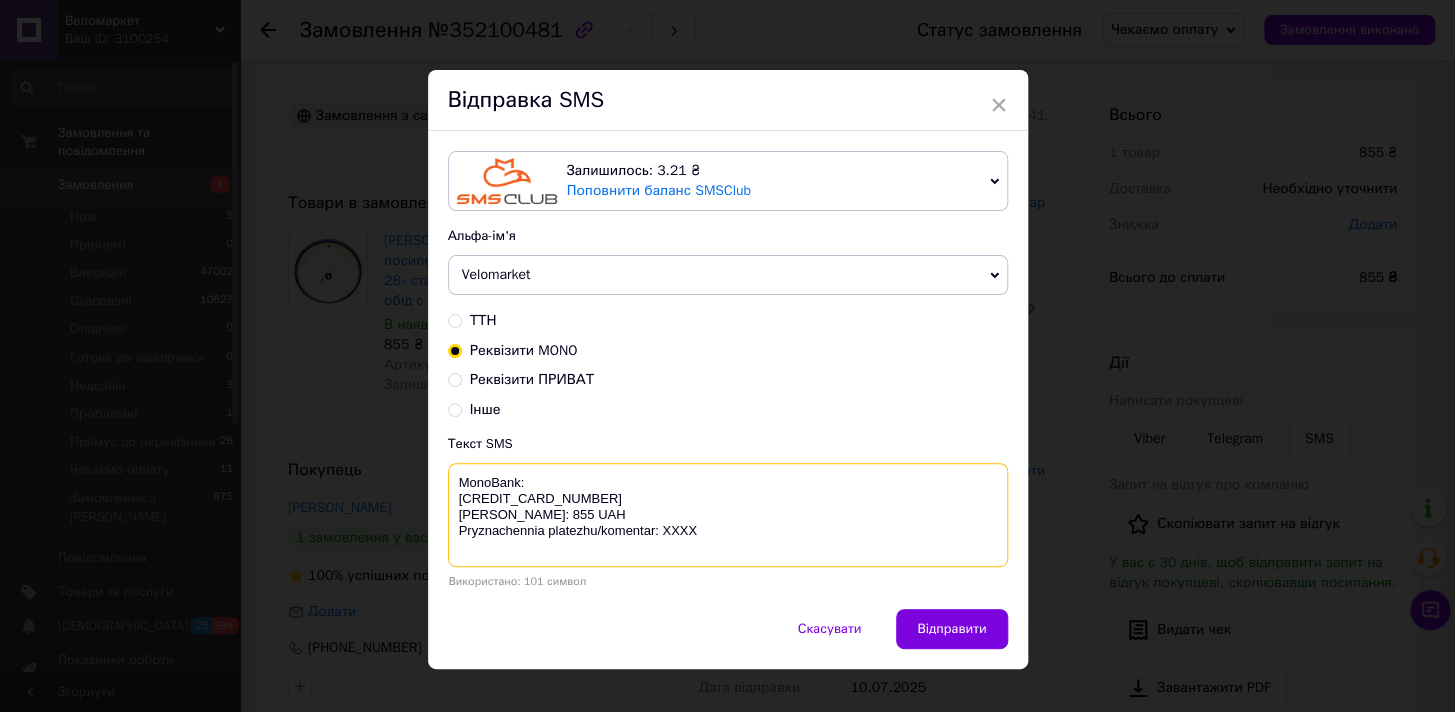 drag, startPoint x: 552, startPoint y: 527, endPoint x: 457, endPoint y: 484, distance: 104.27847 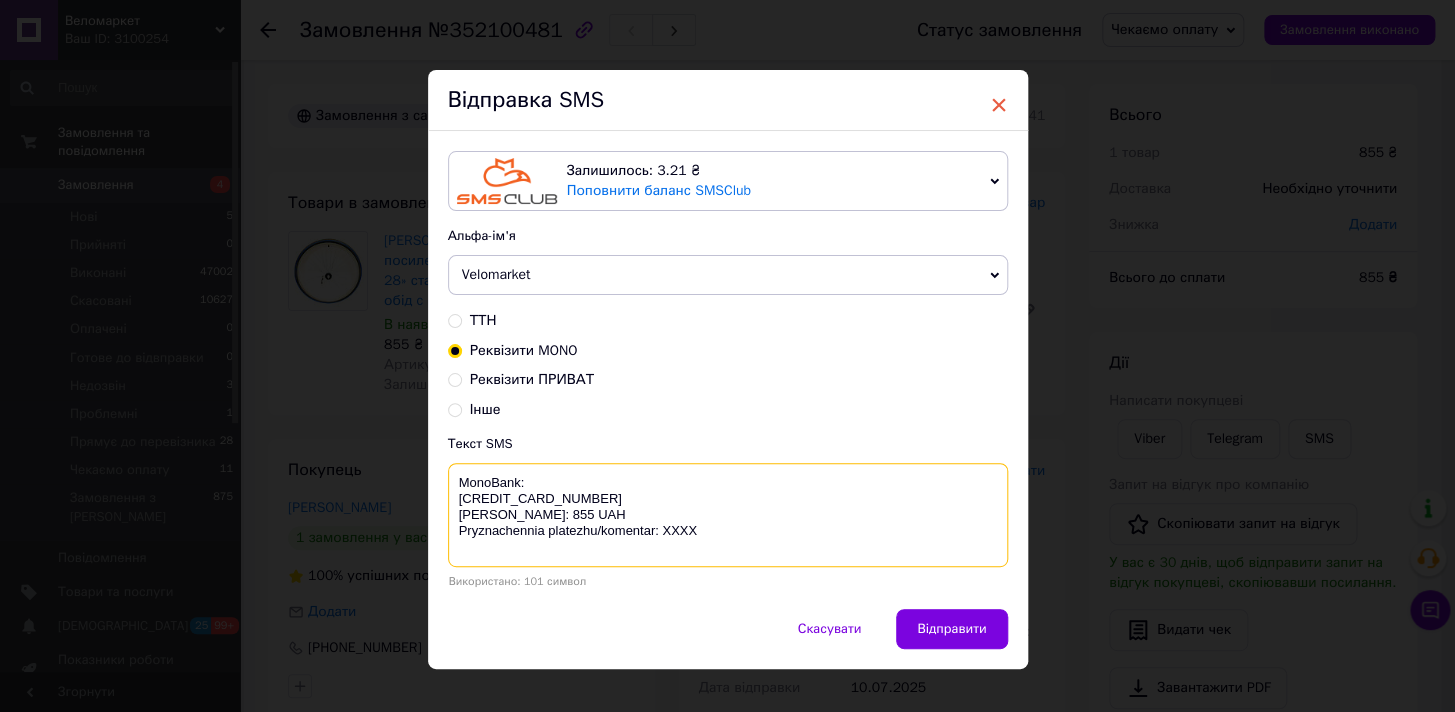 type on "MonoBank:
4441 1111 5106 5715
Yurchenko Stanislav
Suma: 855 UAH
Pryznachennia platezhu/komentar: XXXX" 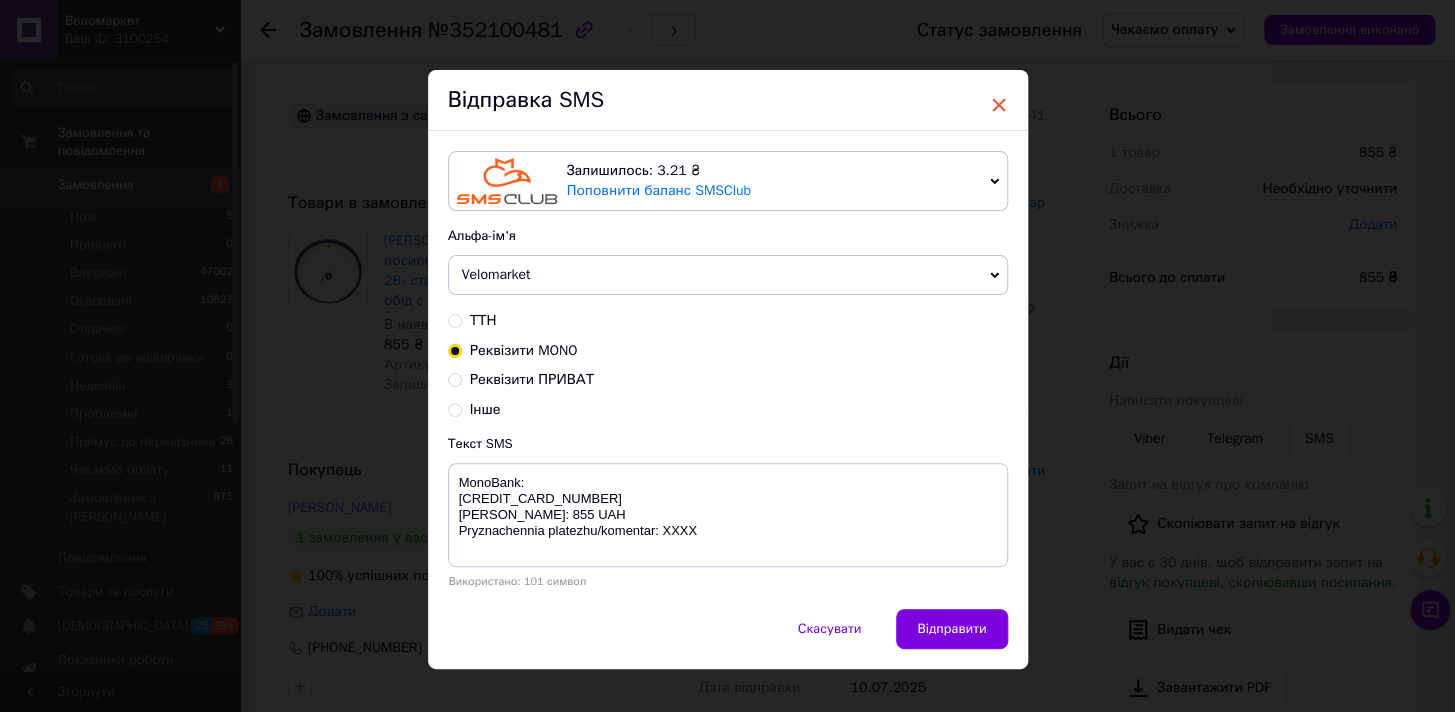 click on "×" at bounding box center [999, 105] 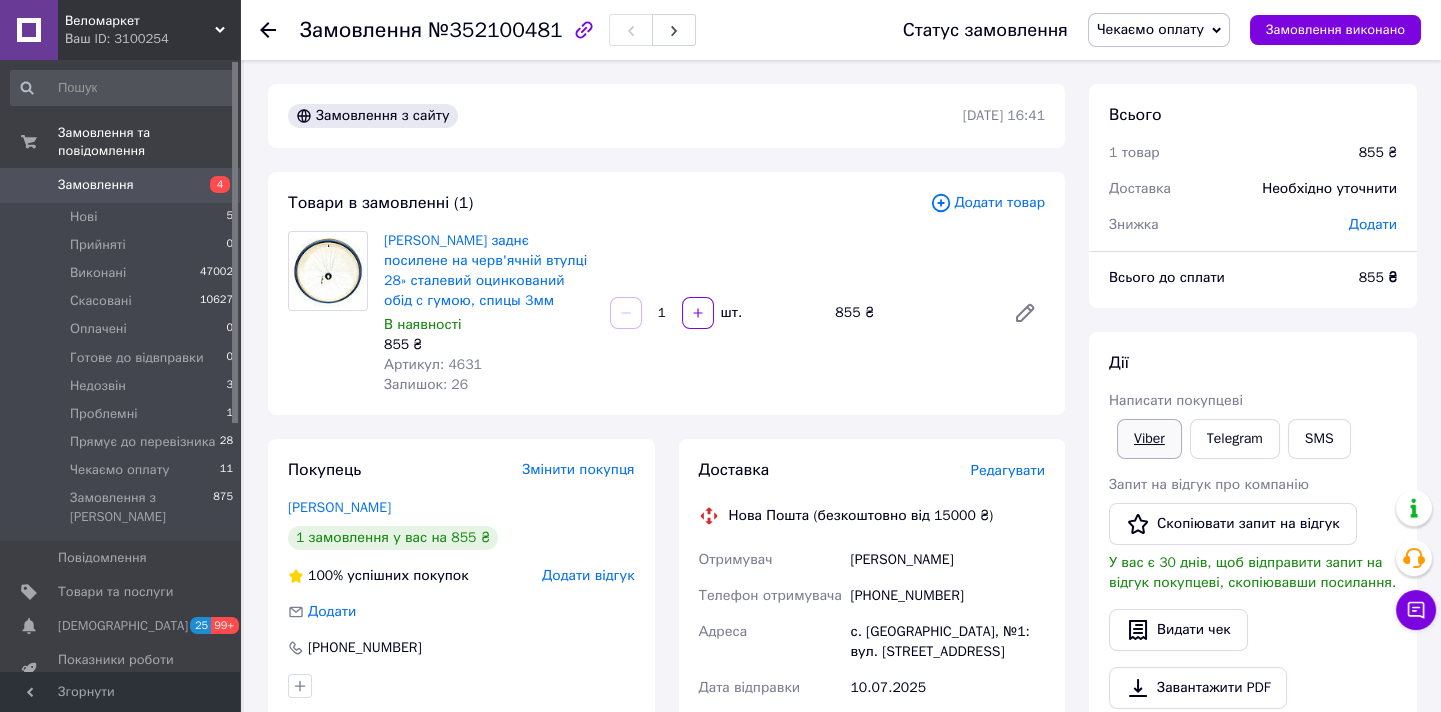 click on "Viber" at bounding box center [1149, 439] 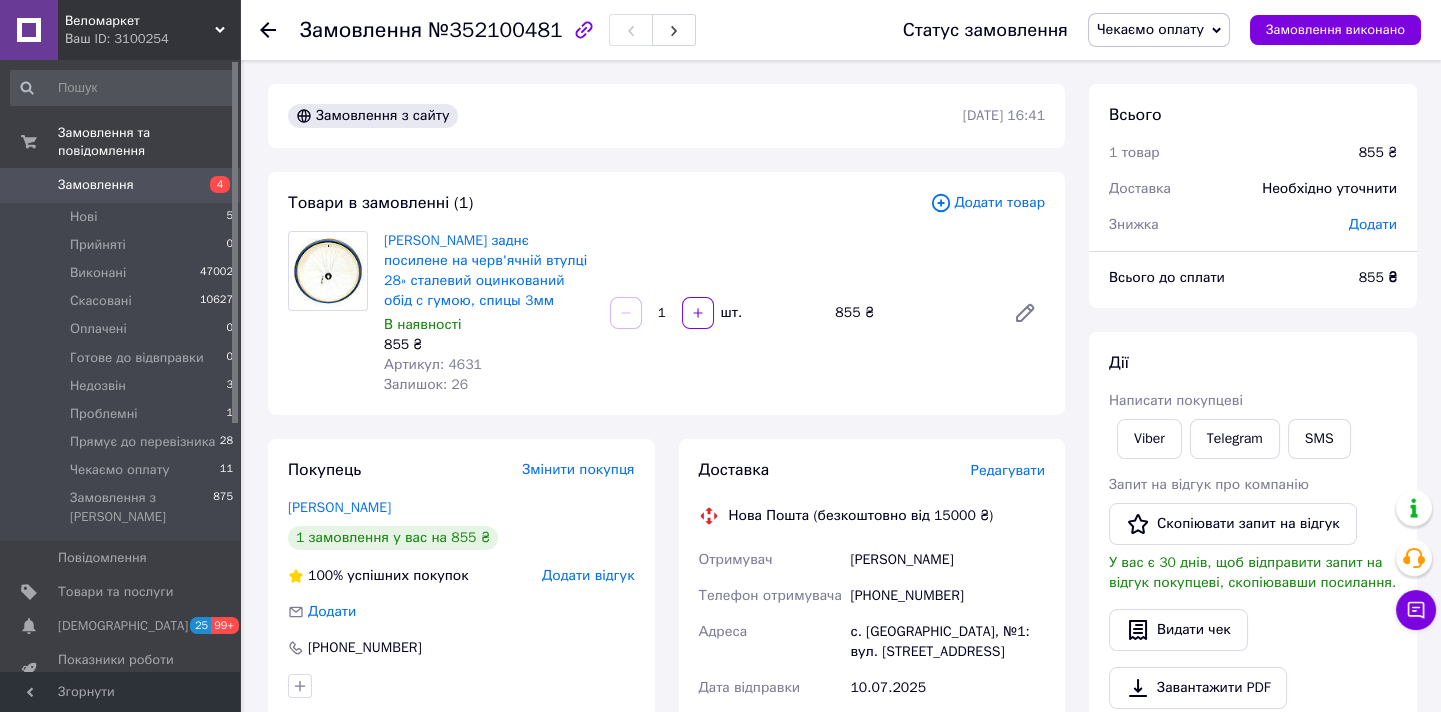 click on "Замовлення №352100481" at bounding box center (581, 30) 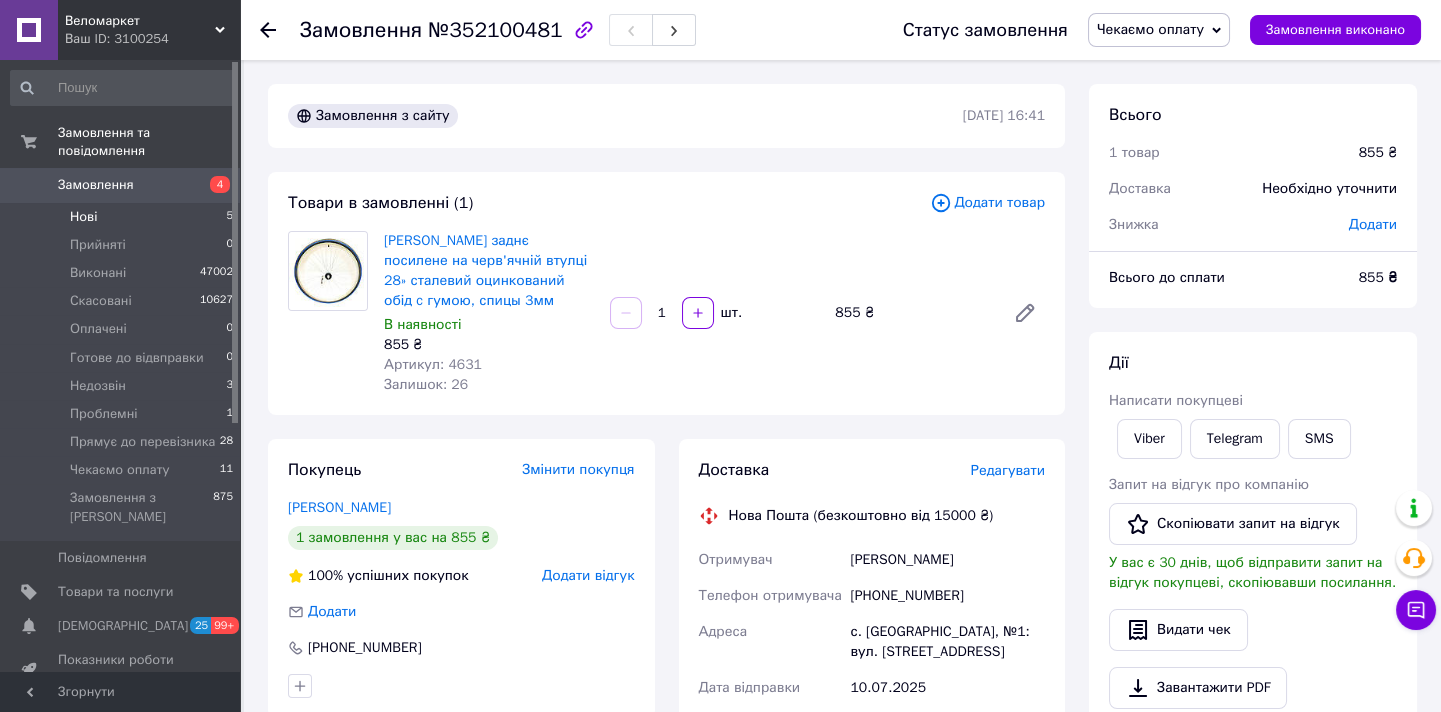 click on "Нові 5" at bounding box center (122, 217) 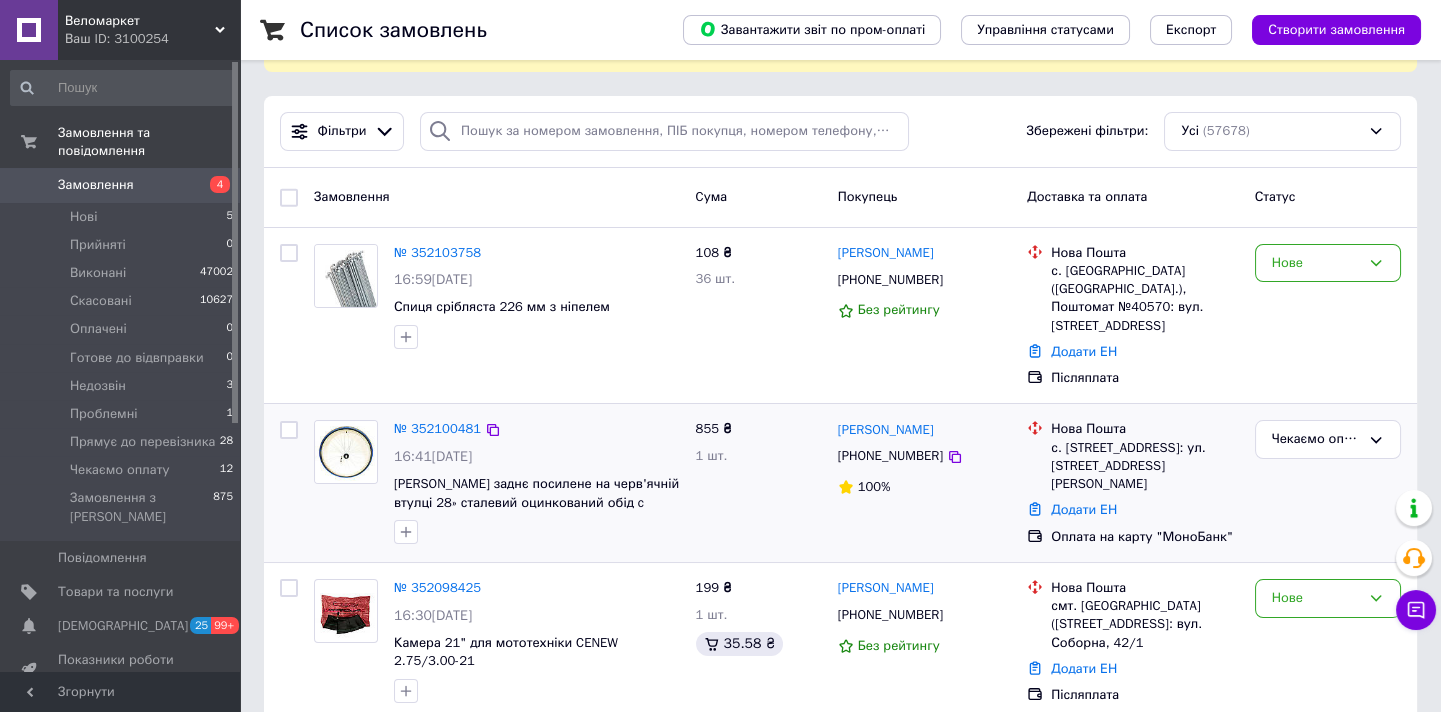 scroll, scrollTop: 0, scrollLeft: 0, axis: both 